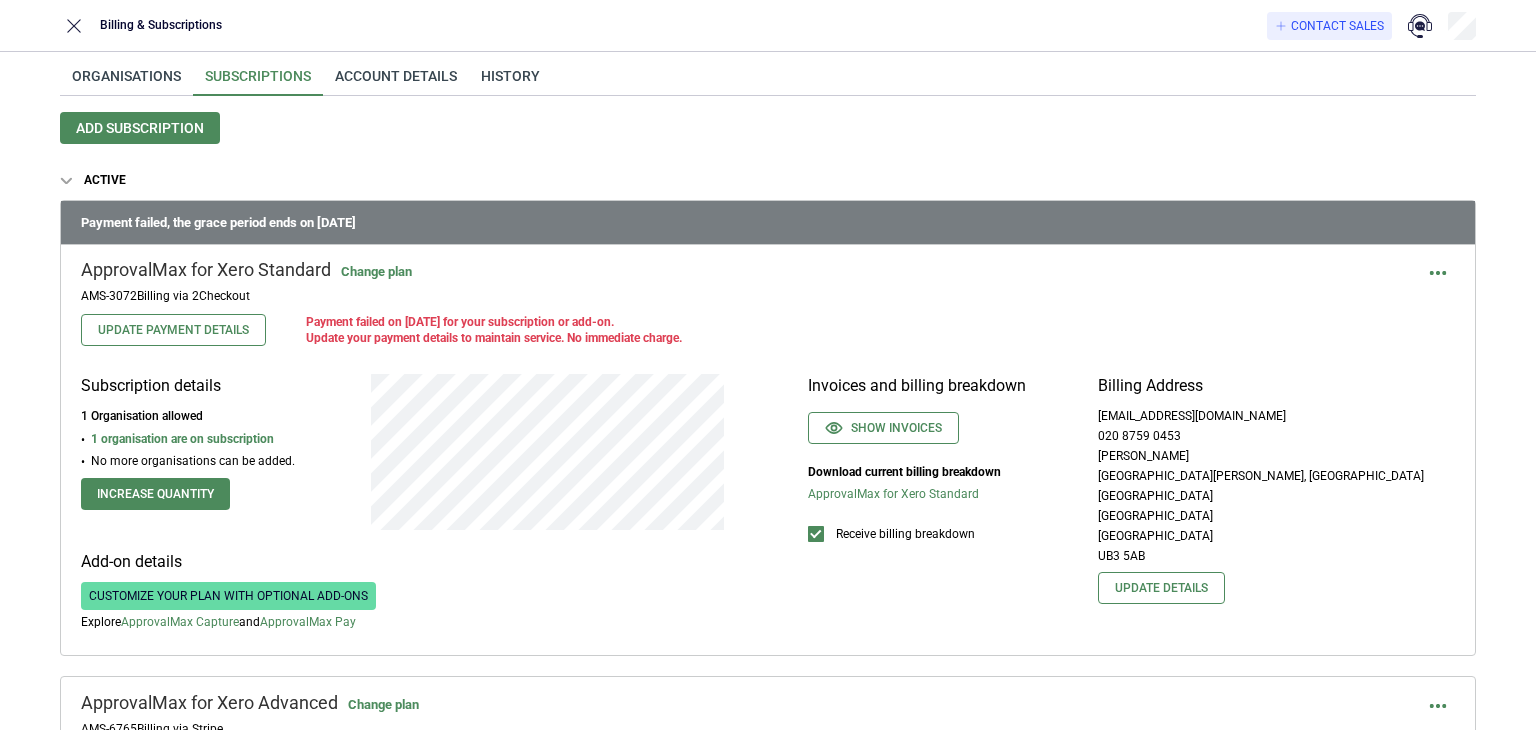 scroll, scrollTop: 0, scrollLeft: 0, axis: both 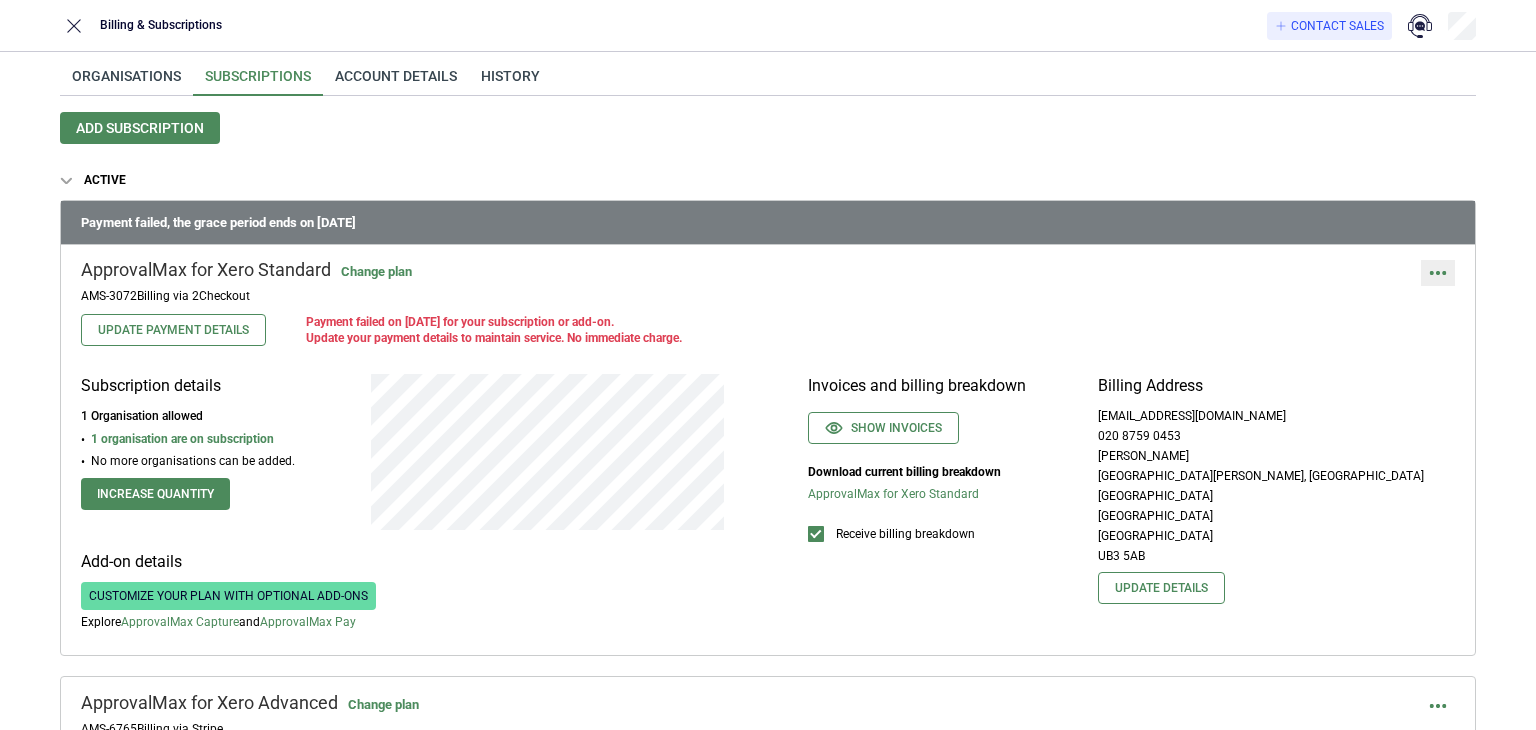 click 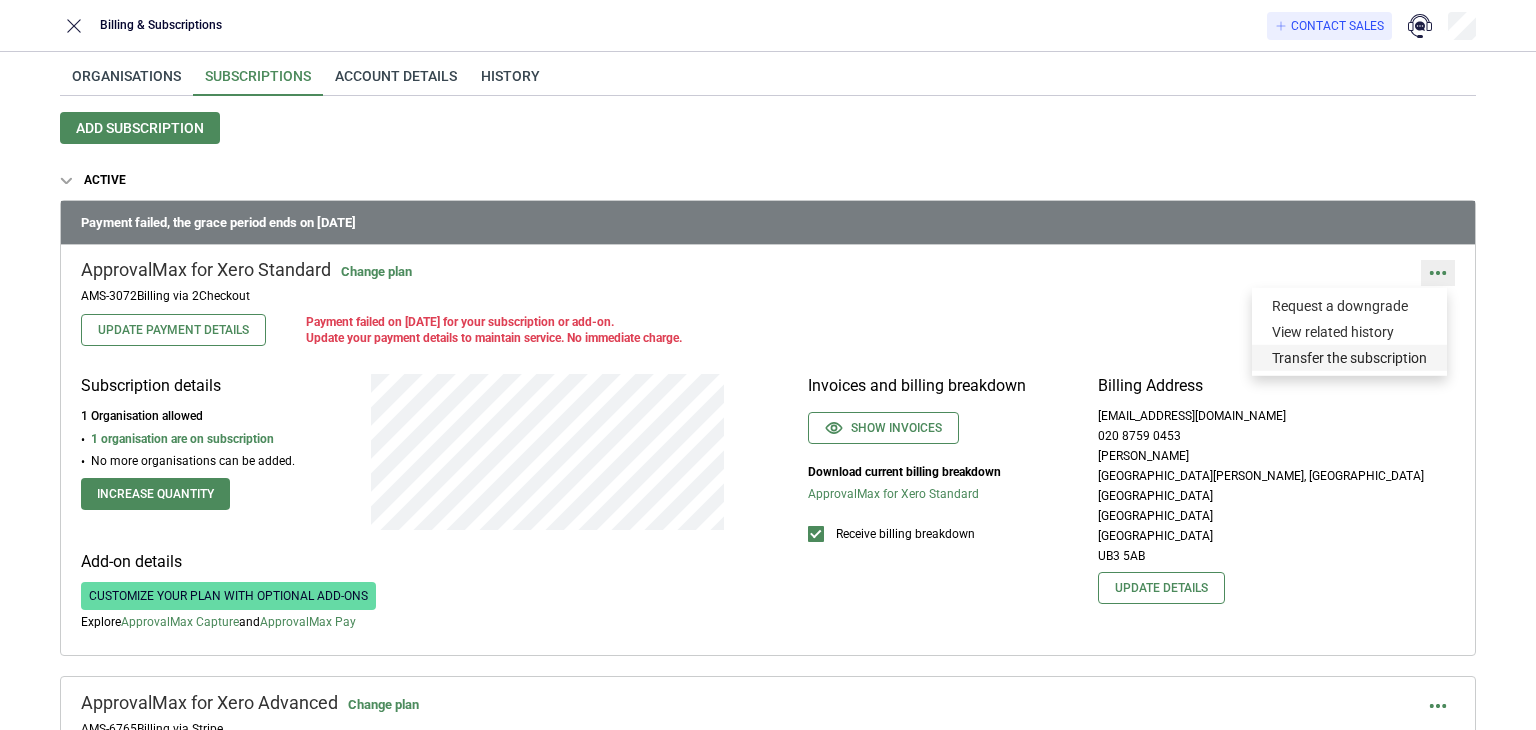 click on "Transfer the subscription" at bounding box center [1349, 358] 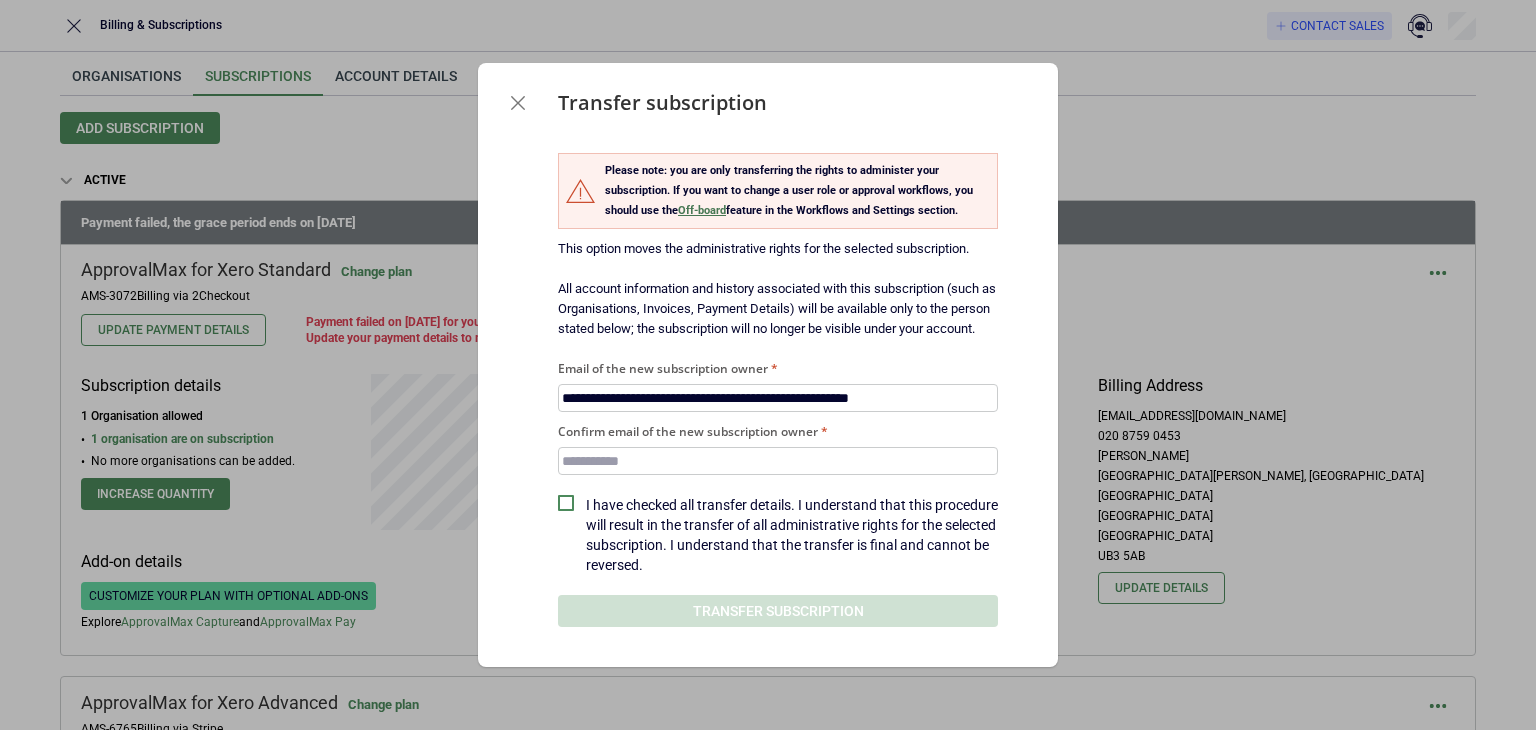 drag, startPoint x: 692, startPoint y: 410, endPoint x: 502, endPoint y: 406, distance: 190.0421 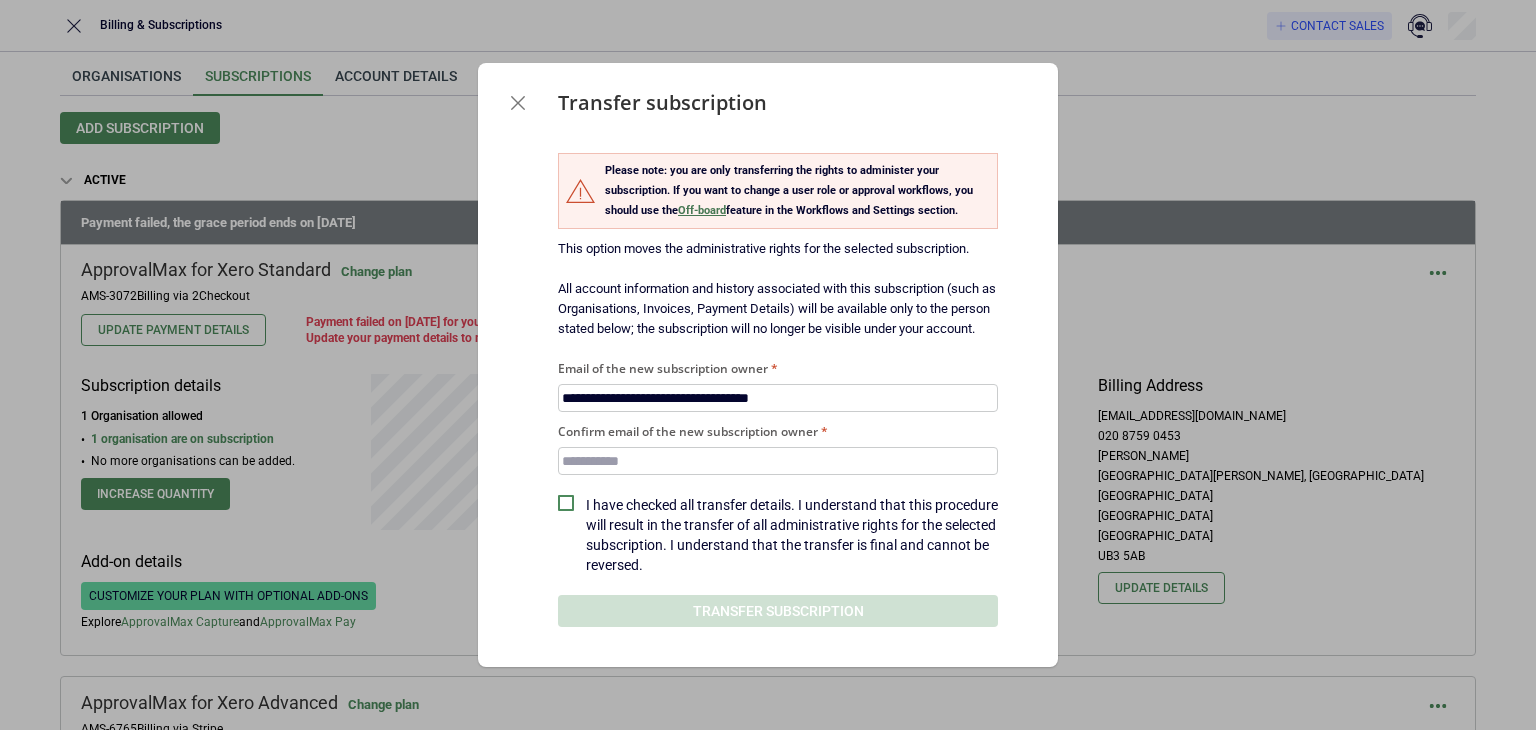 click on "**********" at bounding box center [778, 398] 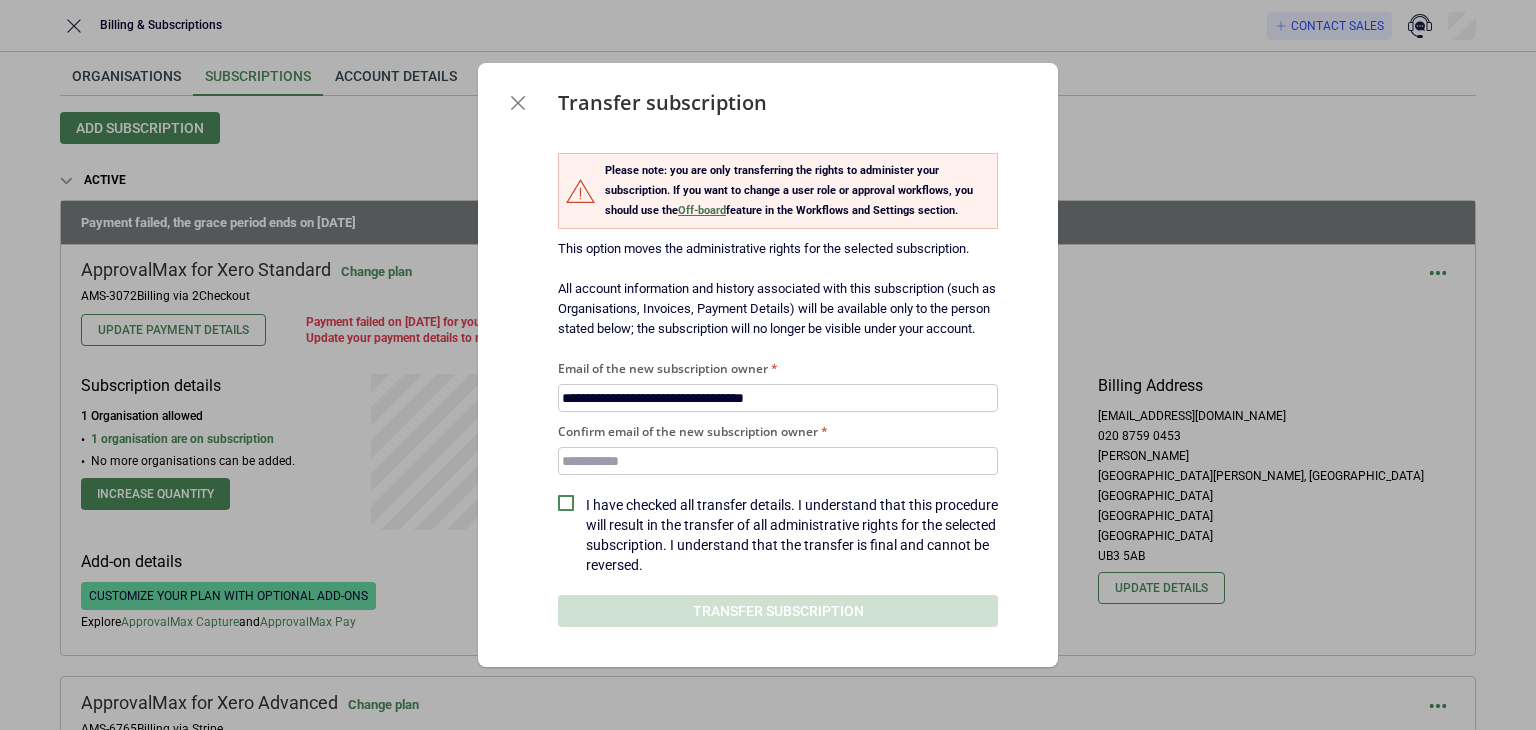 drag, startPoint x: 828, startPoint y: 404, endPoint x: 523, endPoint y: 409, distance: 305.041 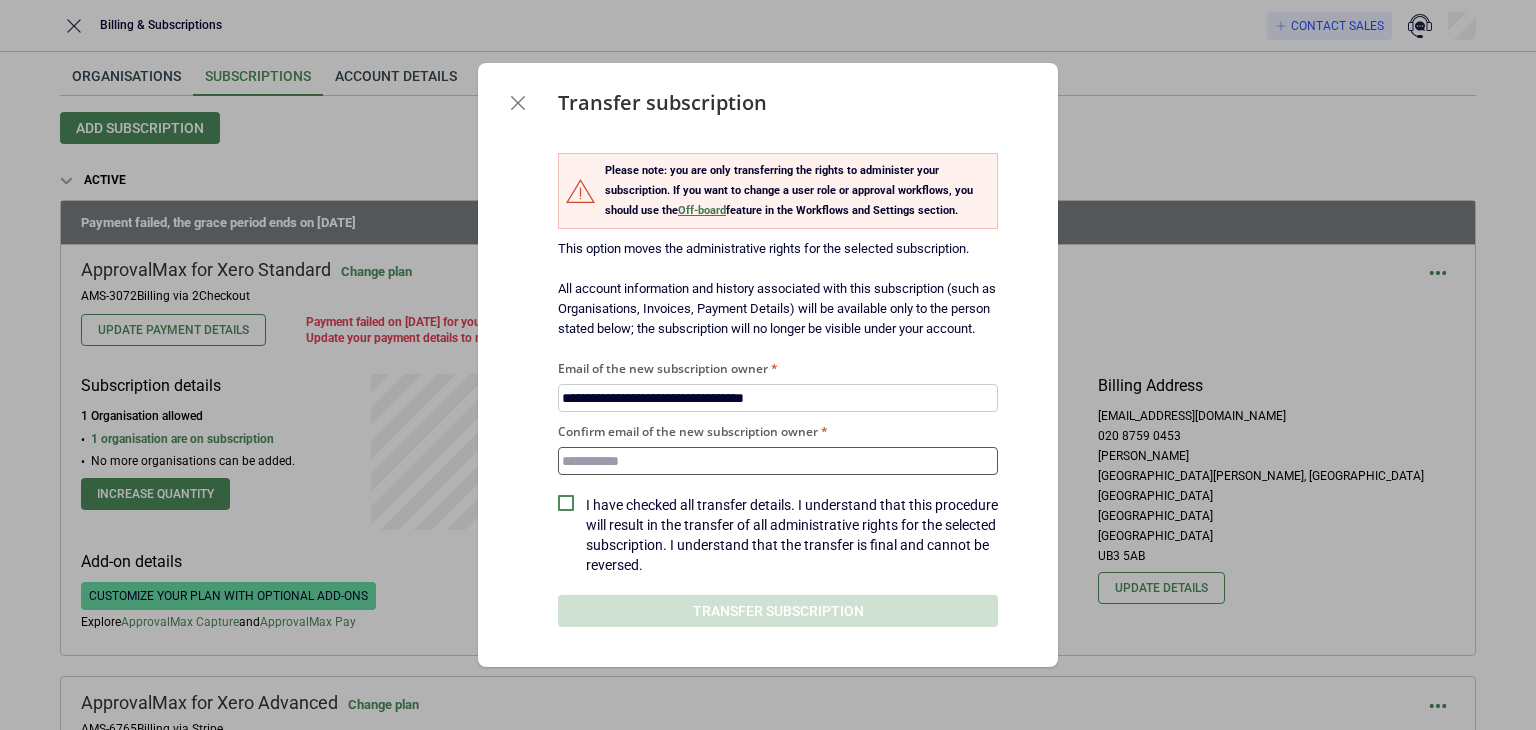 click on "Confirm email of the new subscription owner" at bounding box center (778, 461) 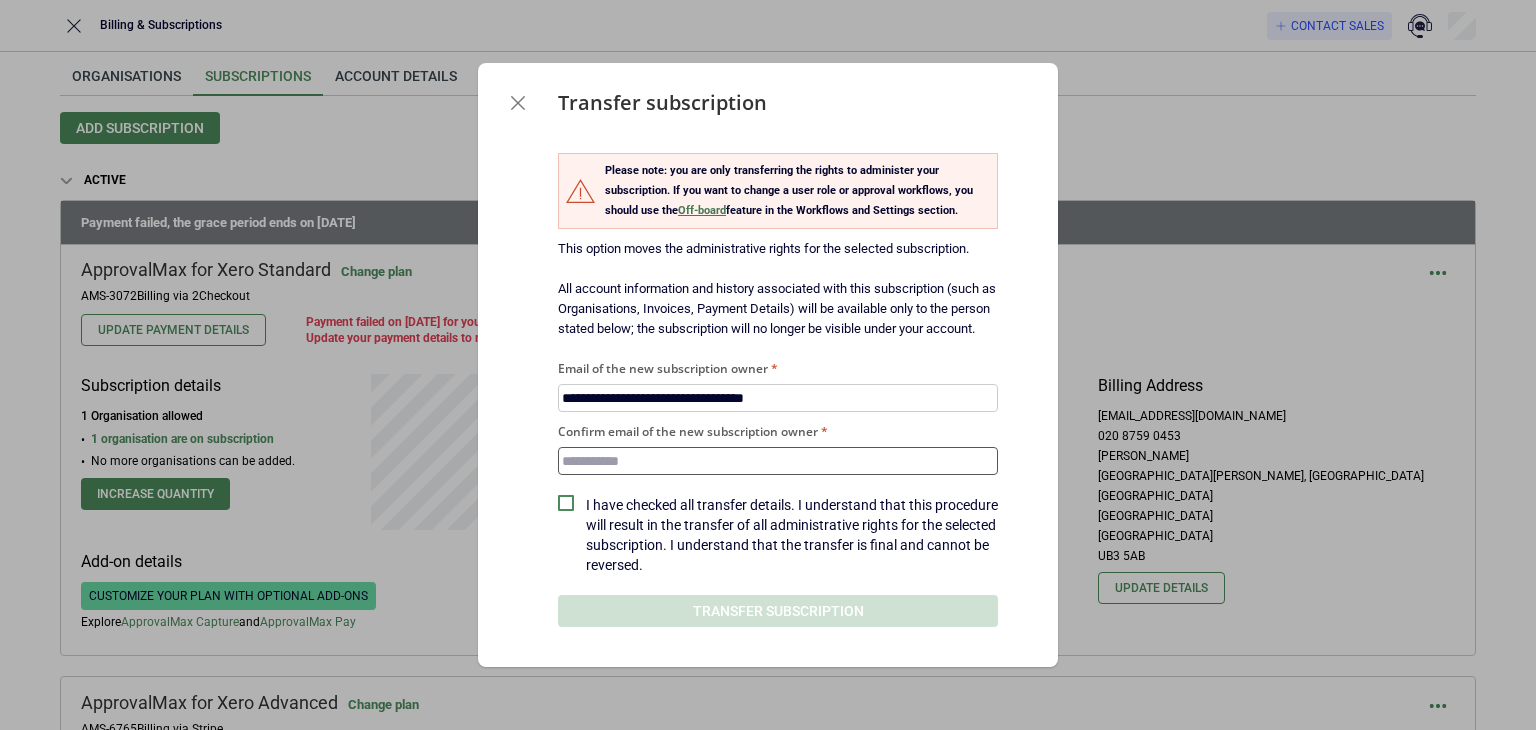 paste on "**********" 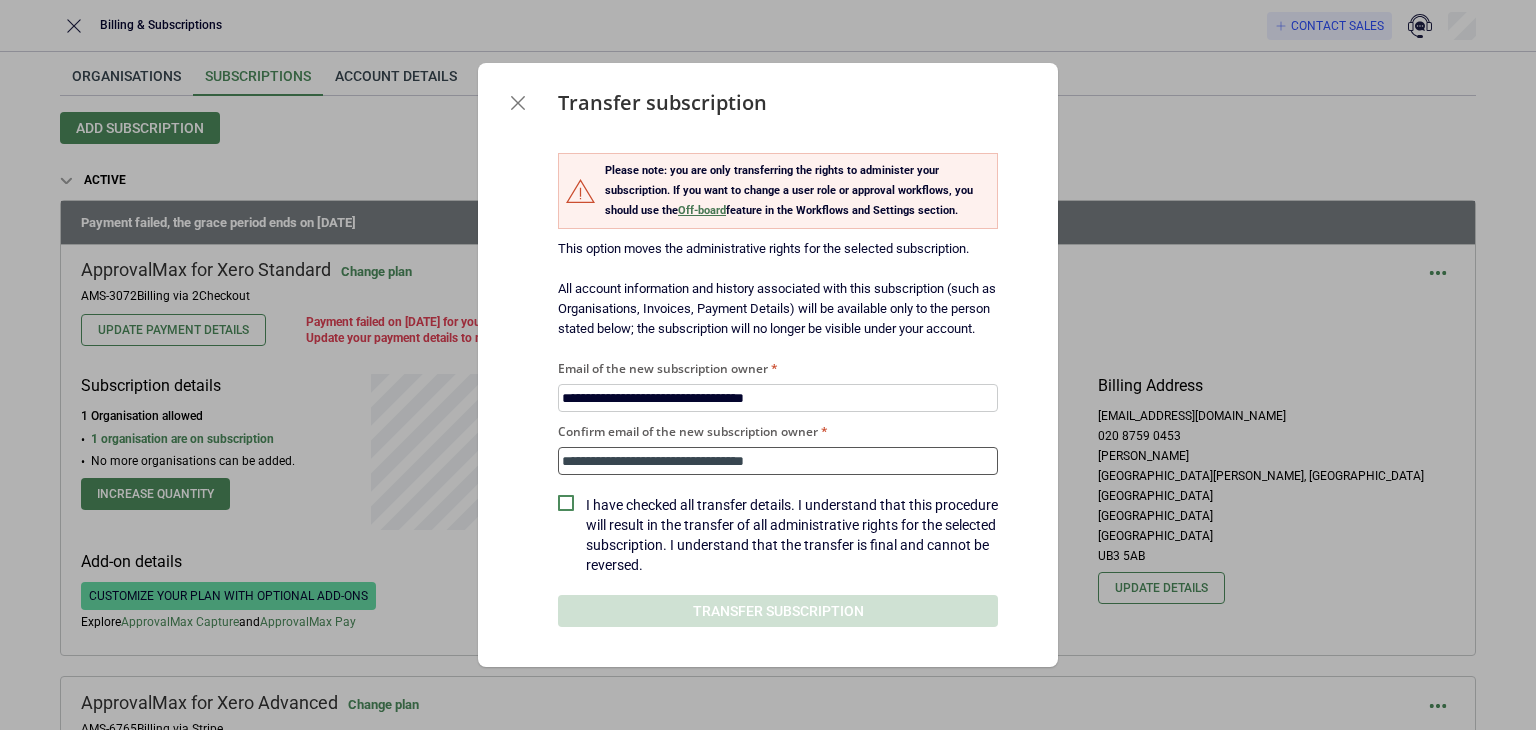 type on "**********" 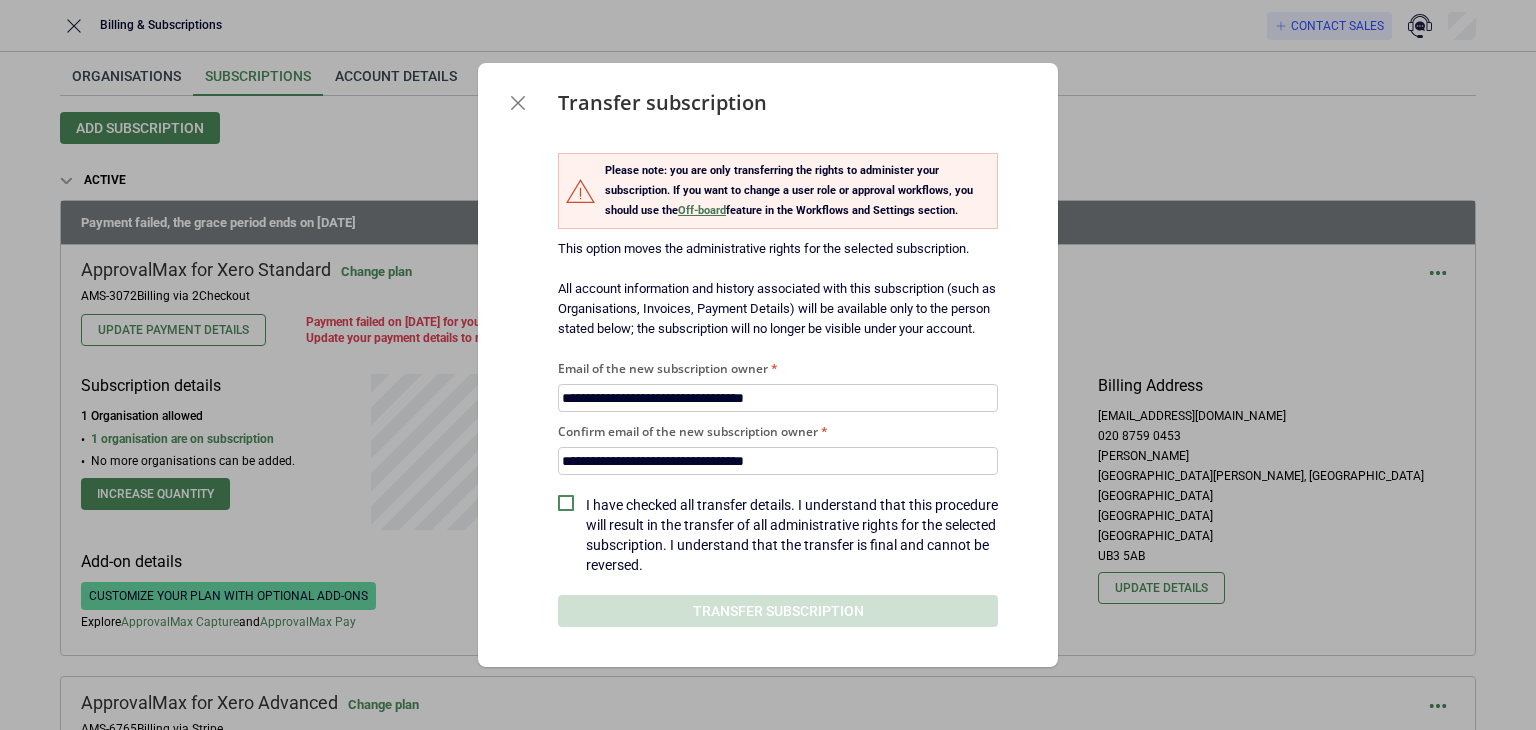 click on "I have checked all transfer details. I understand that this procedure will result in the transfer of all administrative rights for the selected subscription. I understand that the transfer is final and cannot be reversed." at bounding box center (778, 535) 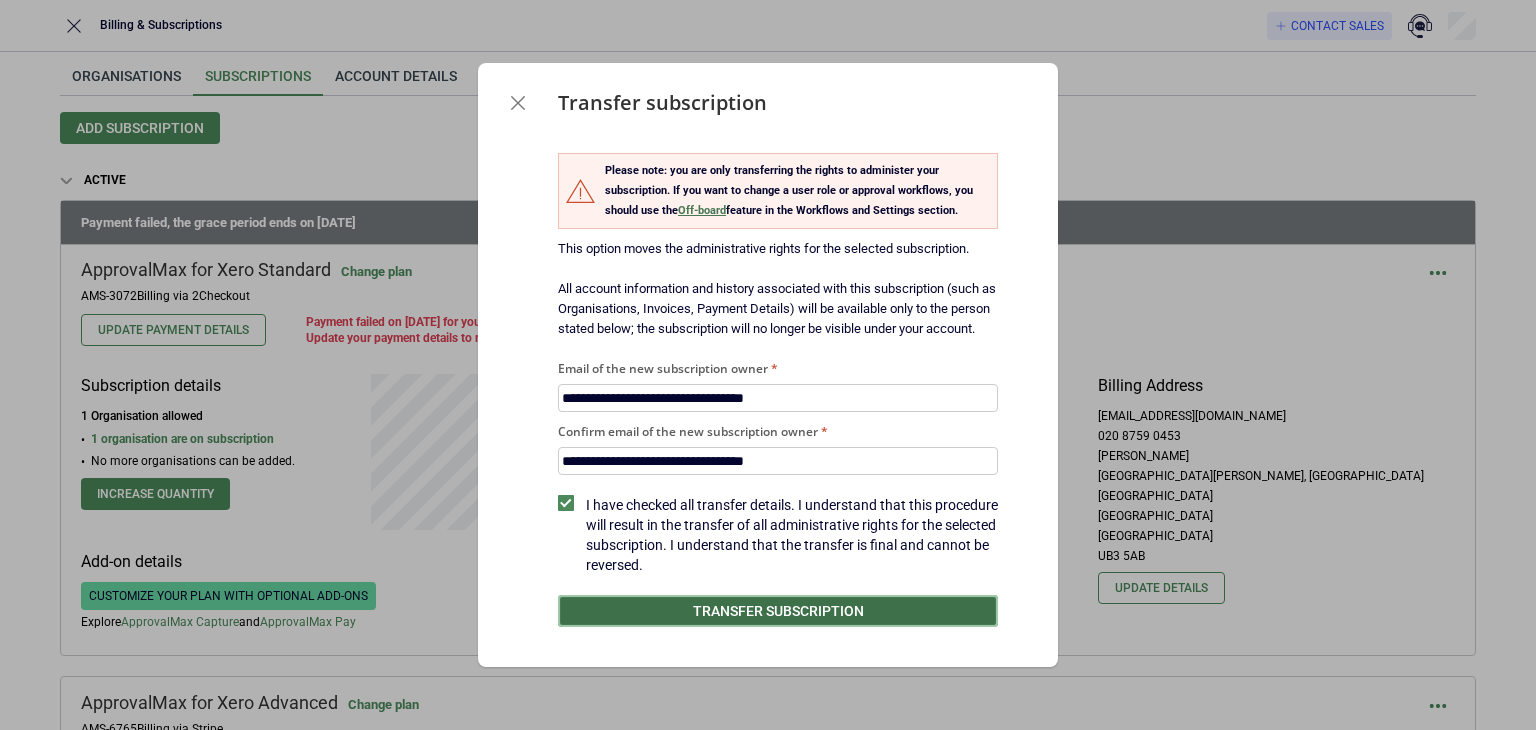 click on "Transfer subscription" at bounding box center (778, 611) 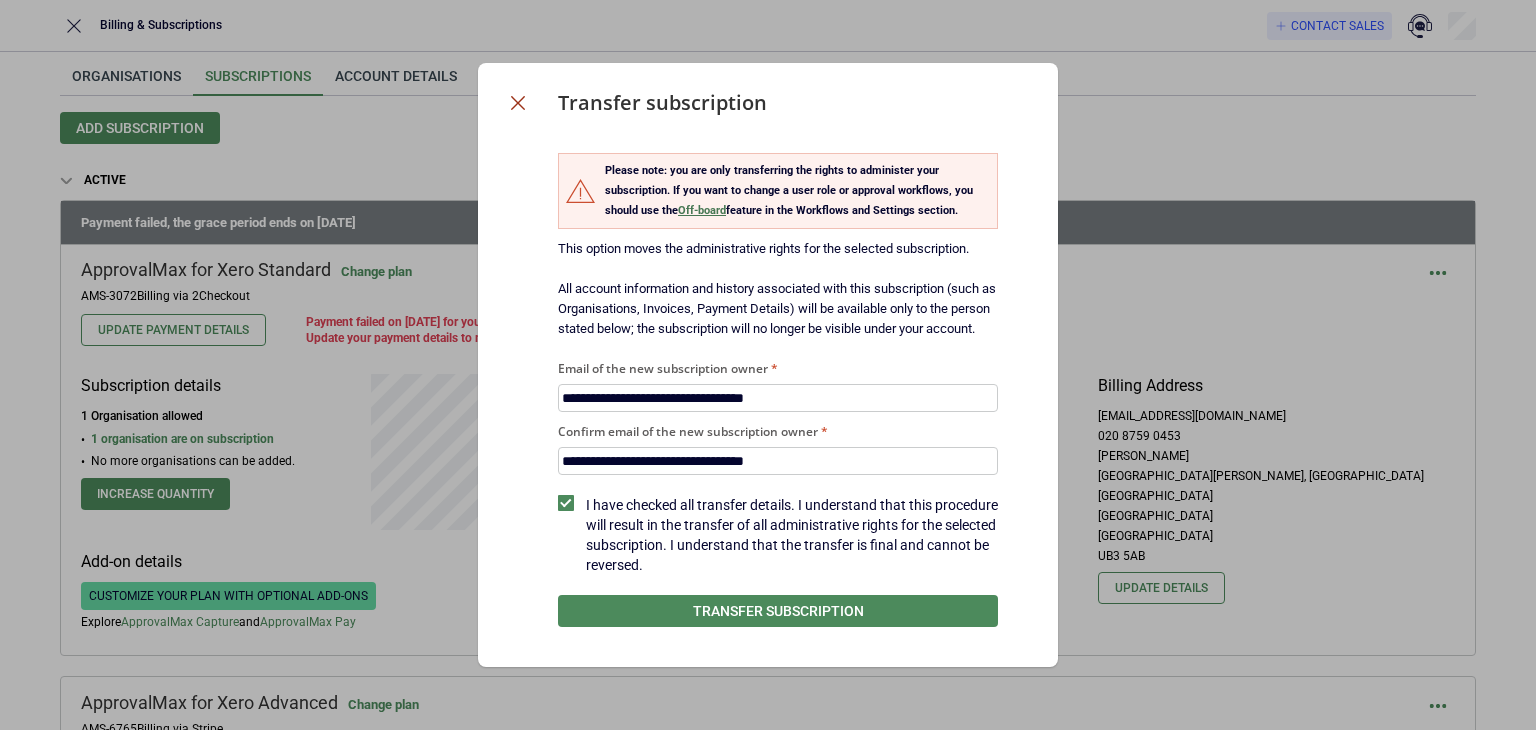 click 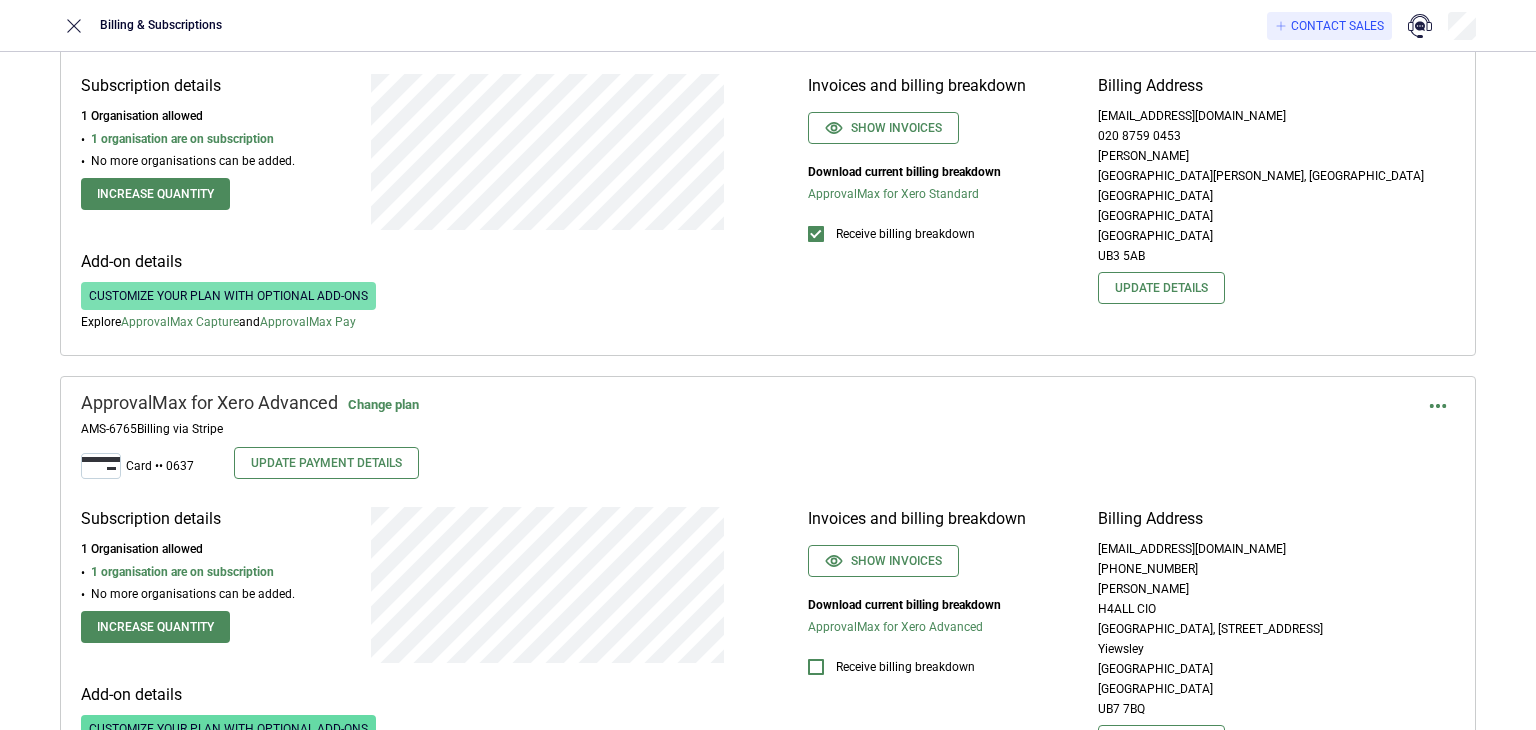 scroll, scrollTop: 500, scrollLeft: 0, axis: vertical 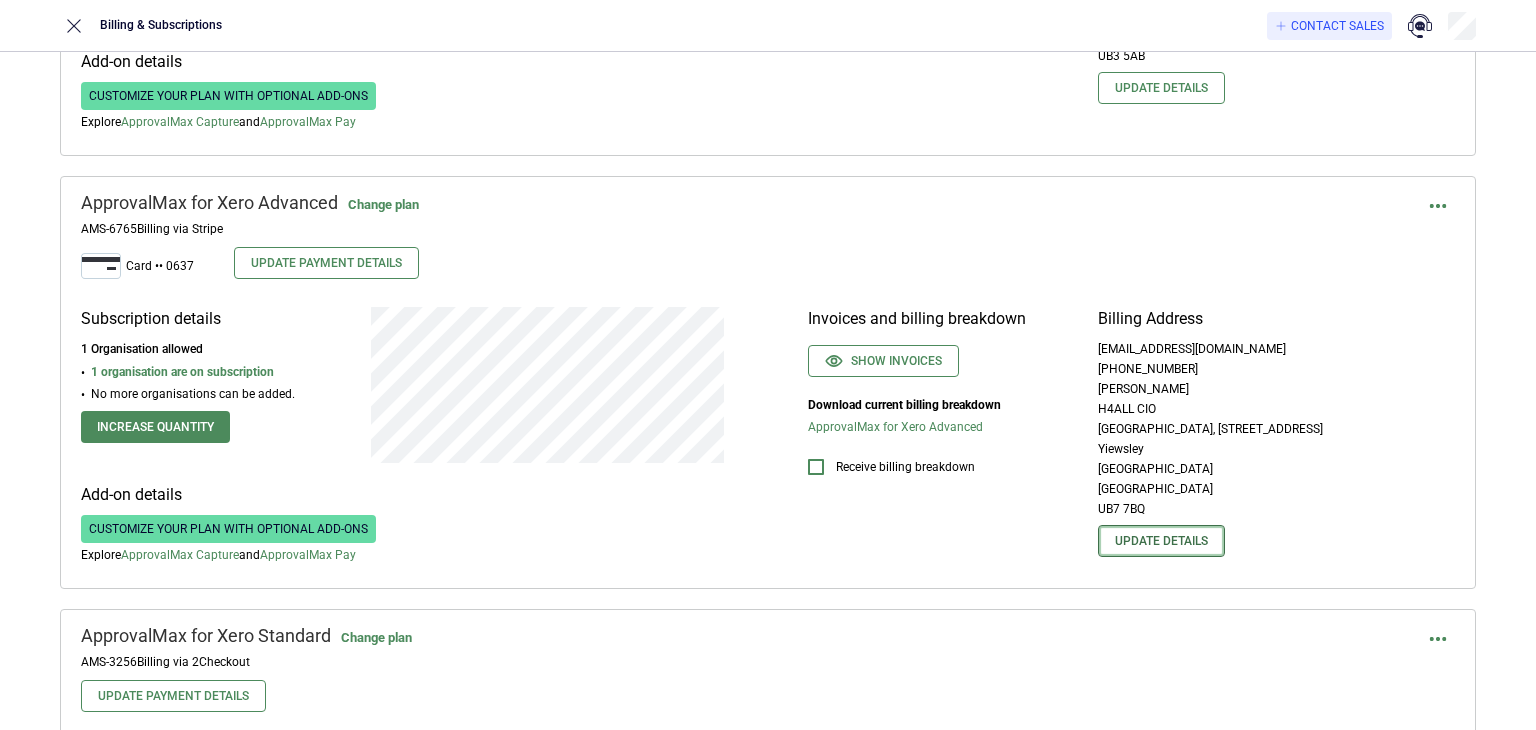 click on "Update details" at bounding box center [1161, 541] 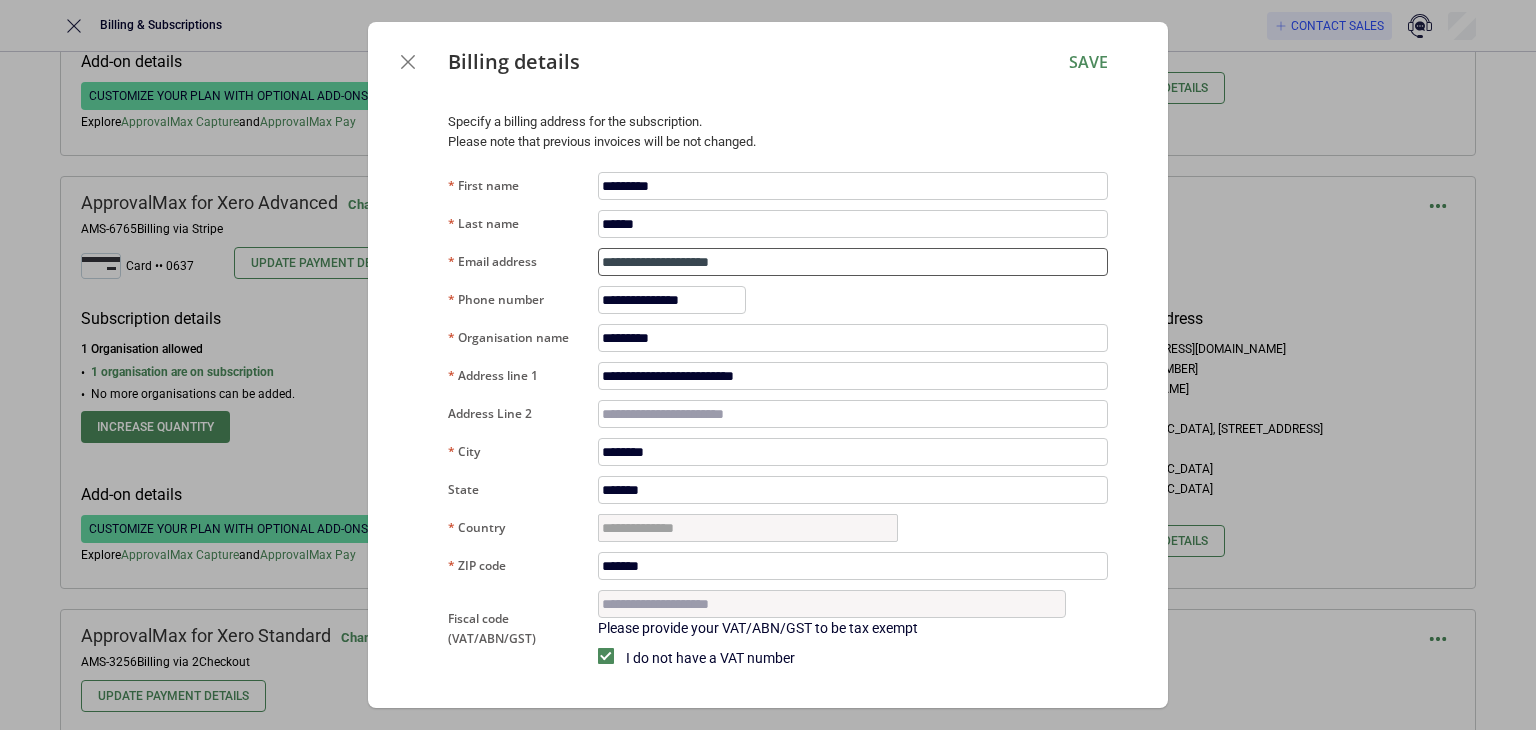 drag, startPoint x: 789, startPoint y: 259, endPoint x: 566, endPoint y: 263, distance: 223.03587 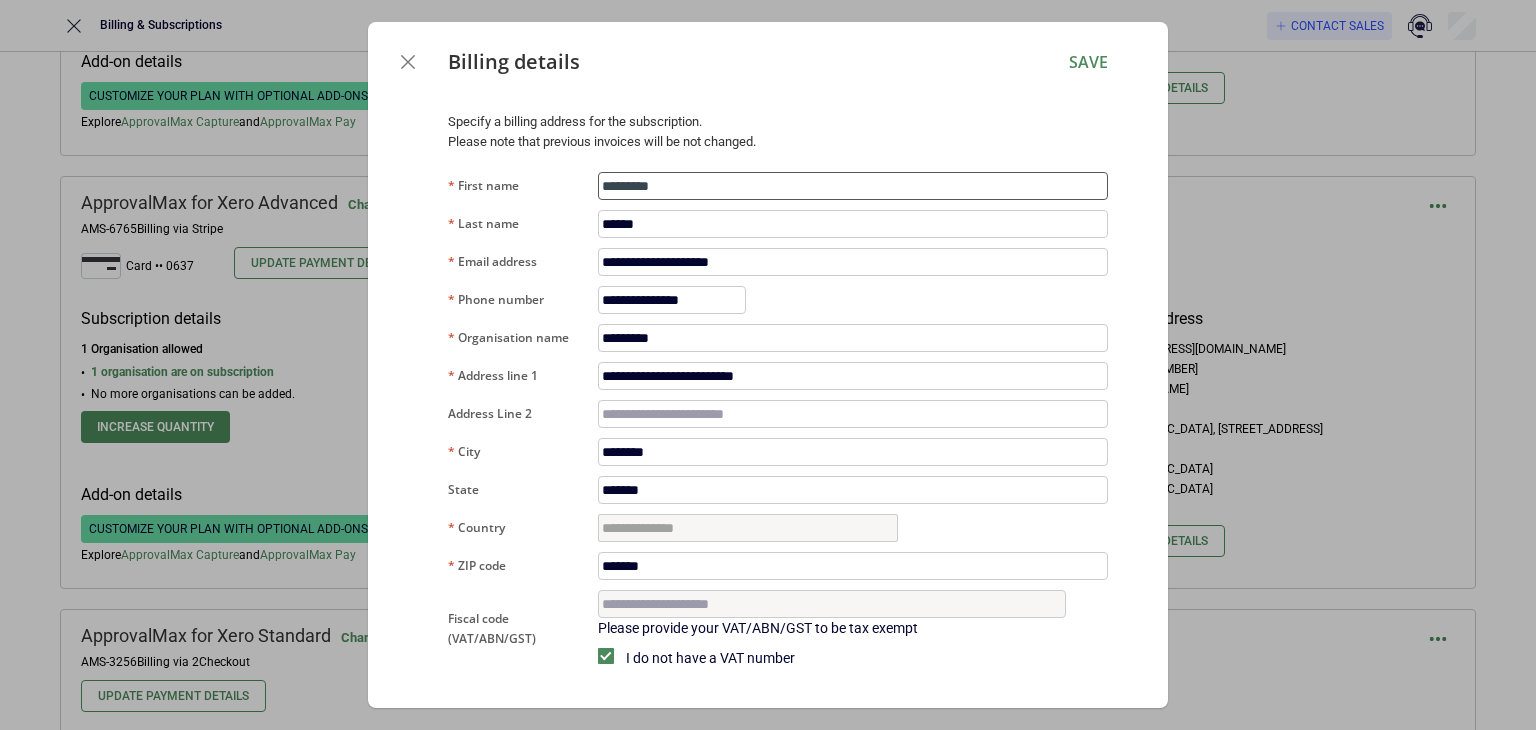 drag, startPoint x: 722, startPoint y: 189, endPoint x: 540, endPoint y: 190, distance: 182.00275 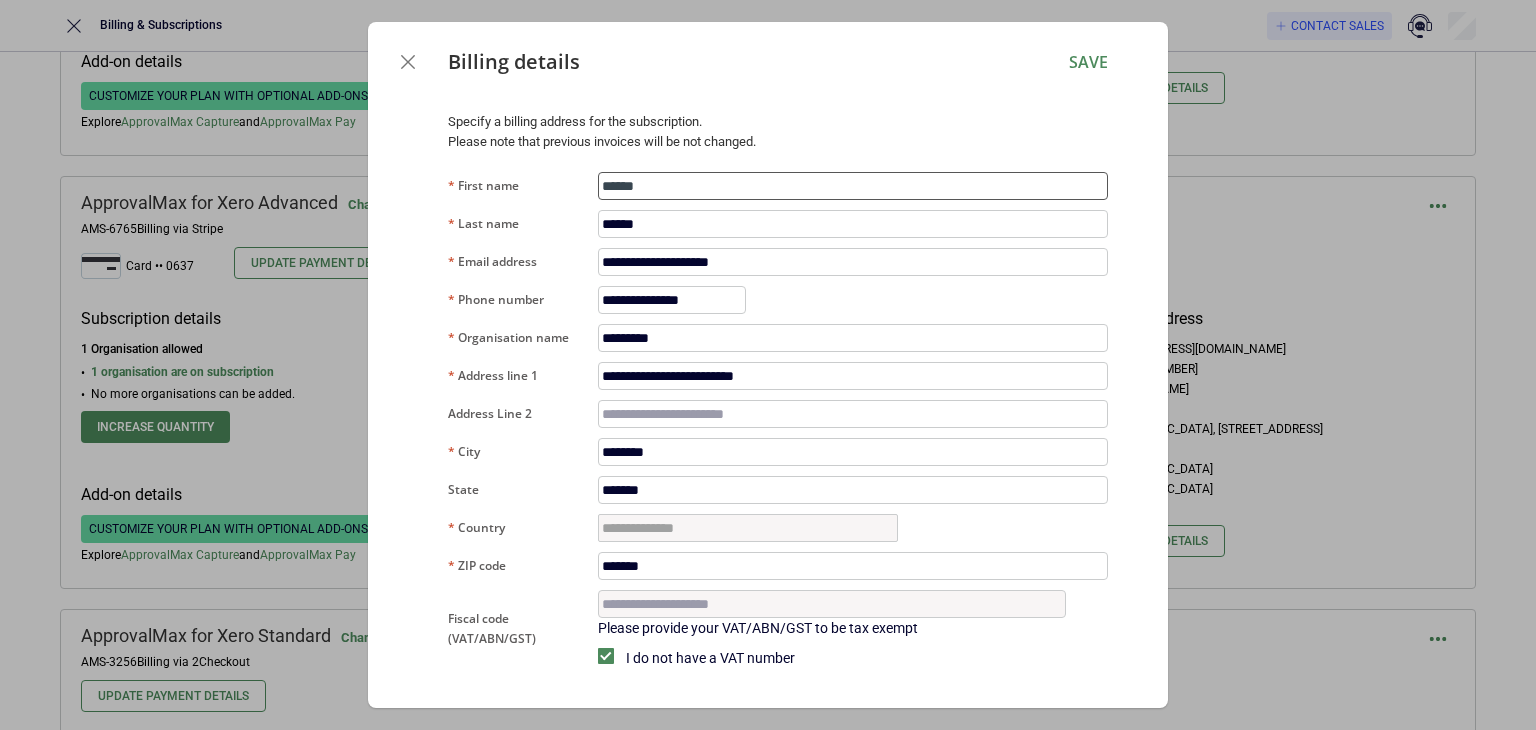 type on "******" 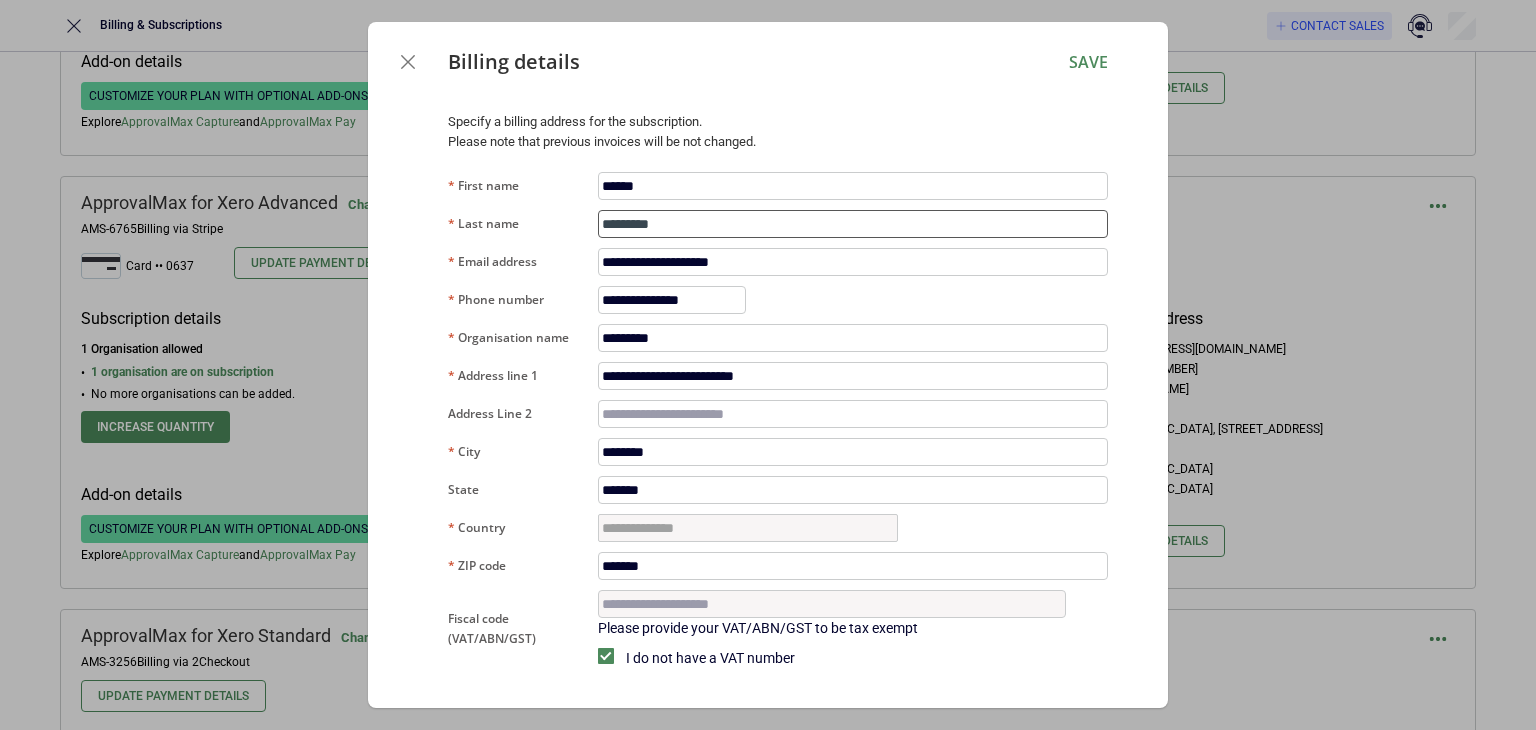 type on "*********" 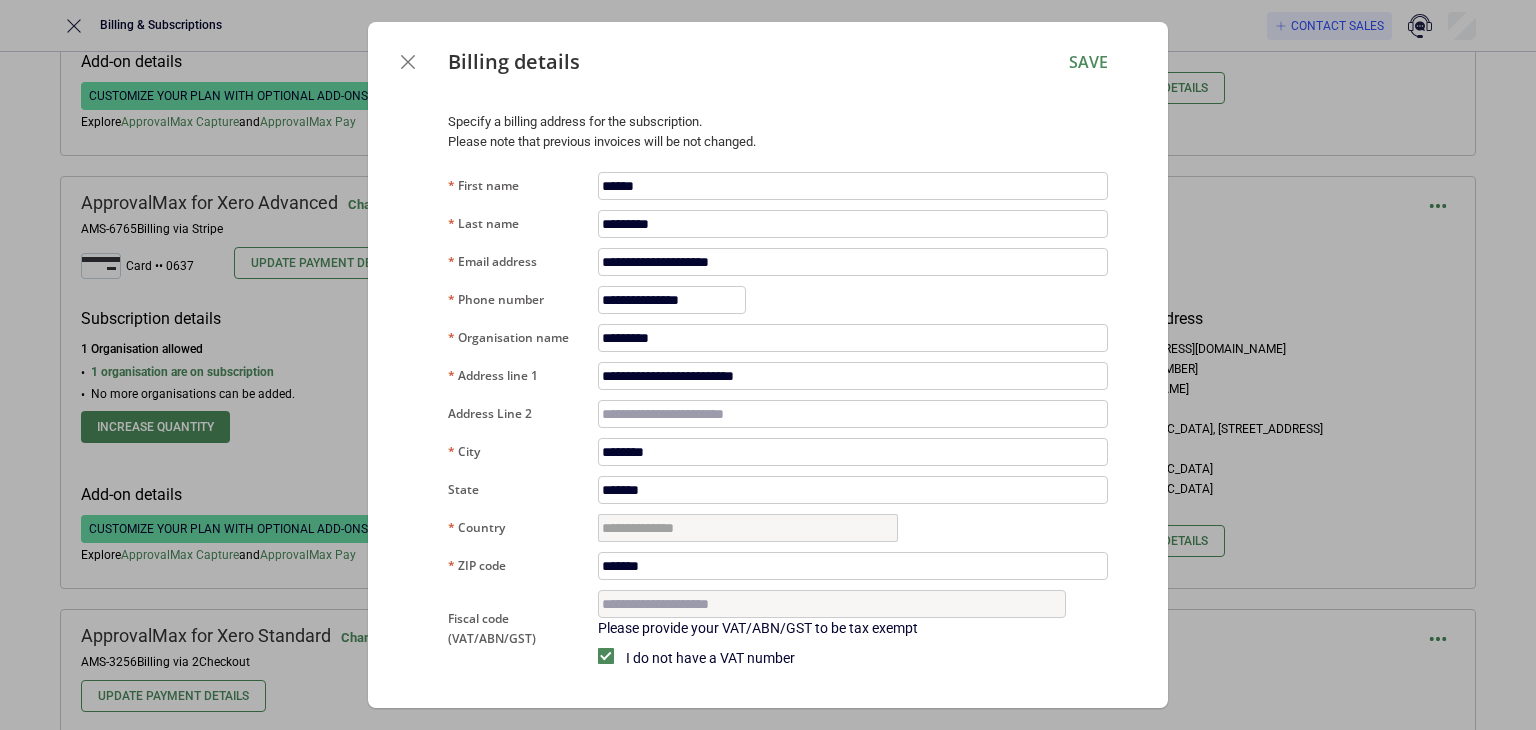 click on "**********" at bounding box center (768, 440) 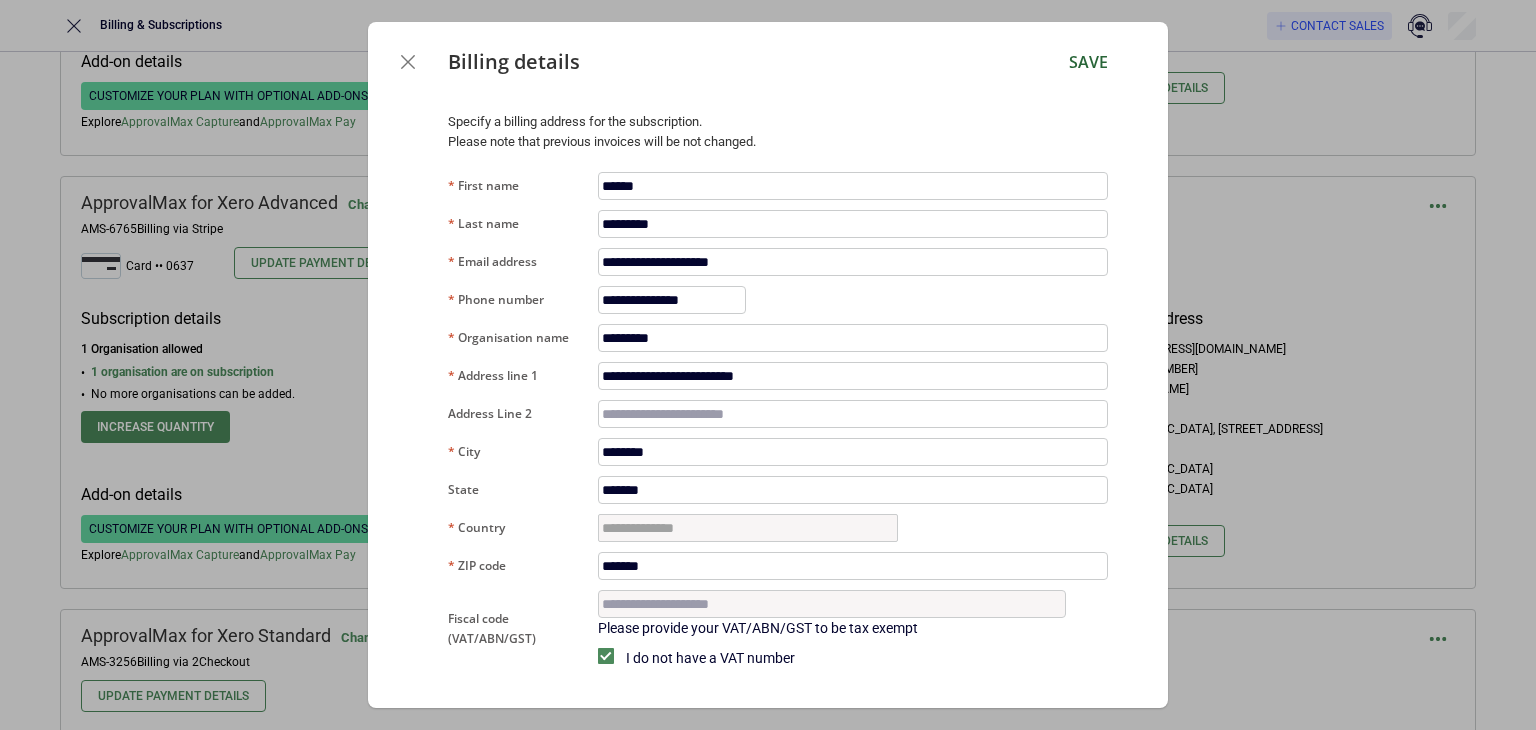 click on "Save" at bounding box center (1088, 62) 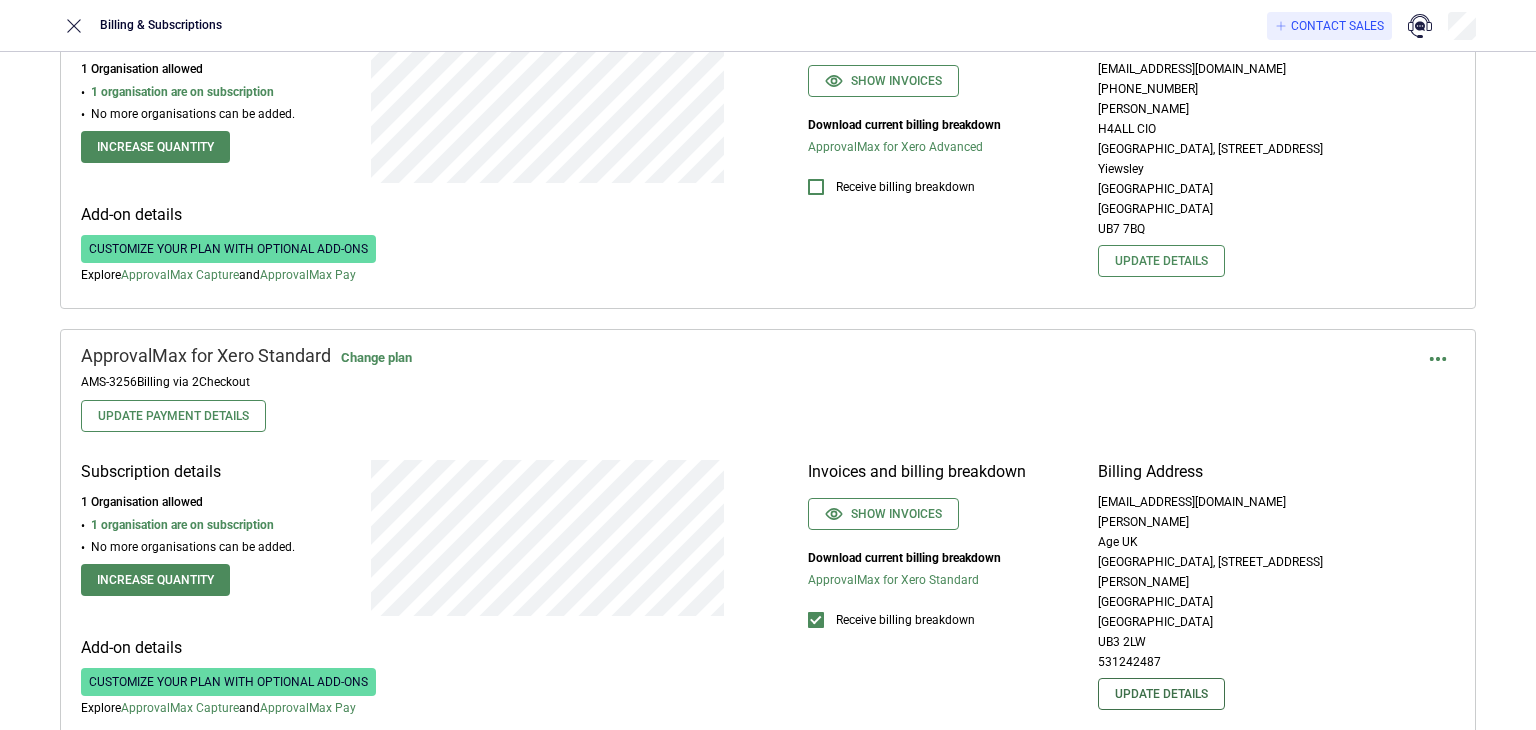 scroll, scrollTop: 864, scrollLeft: 0, axis: vertical 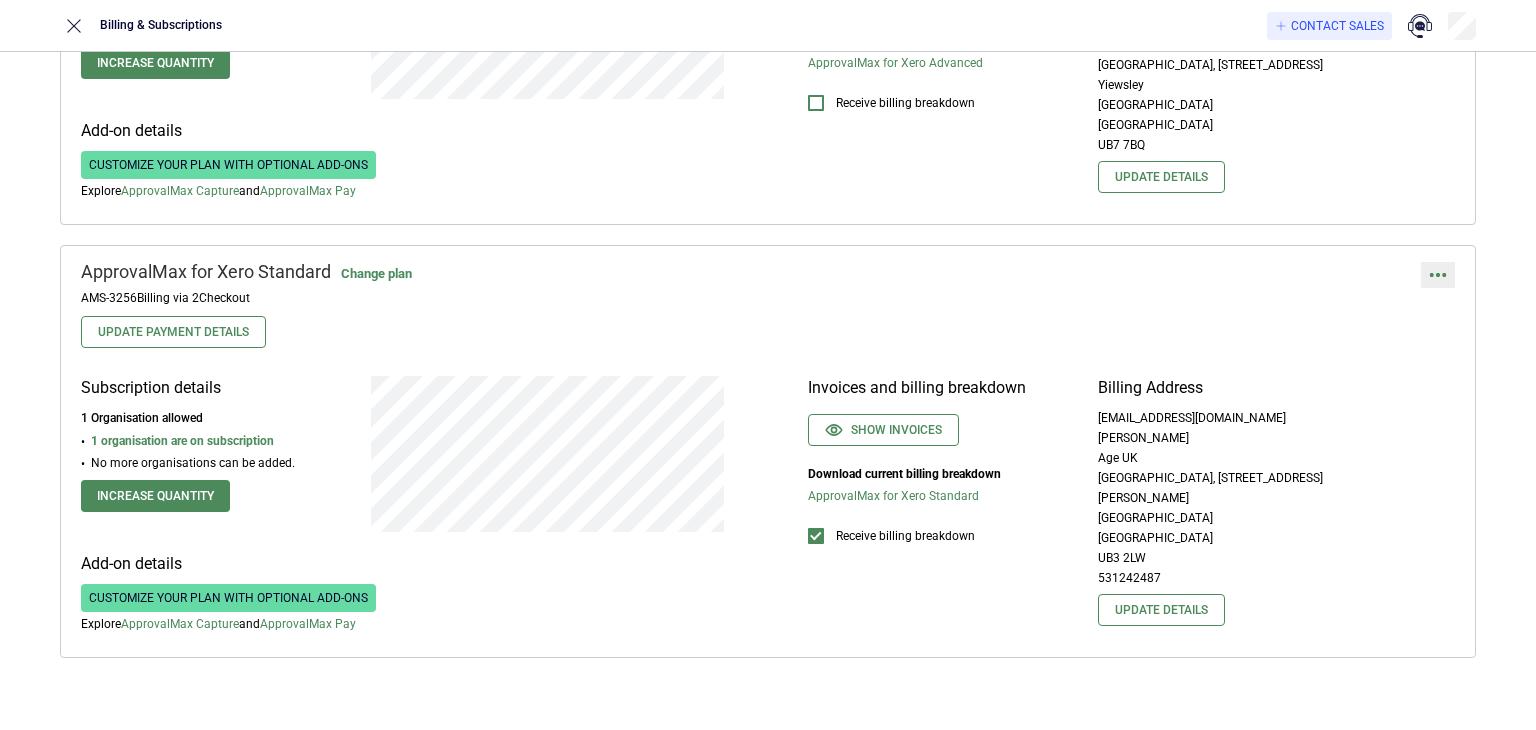 click at bounding box center (1438, 275) 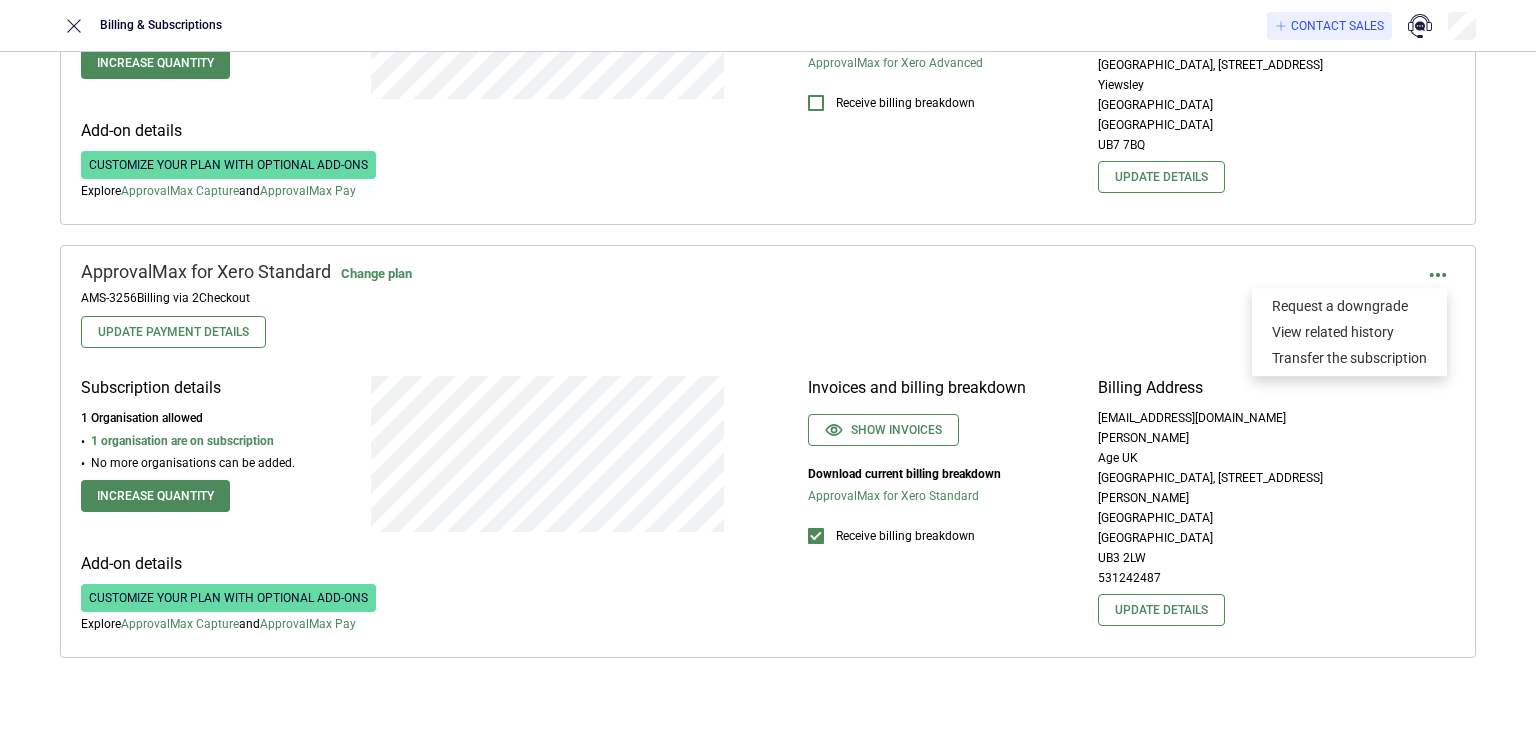 click on "Age UK" at bounding box center [1276, 458] 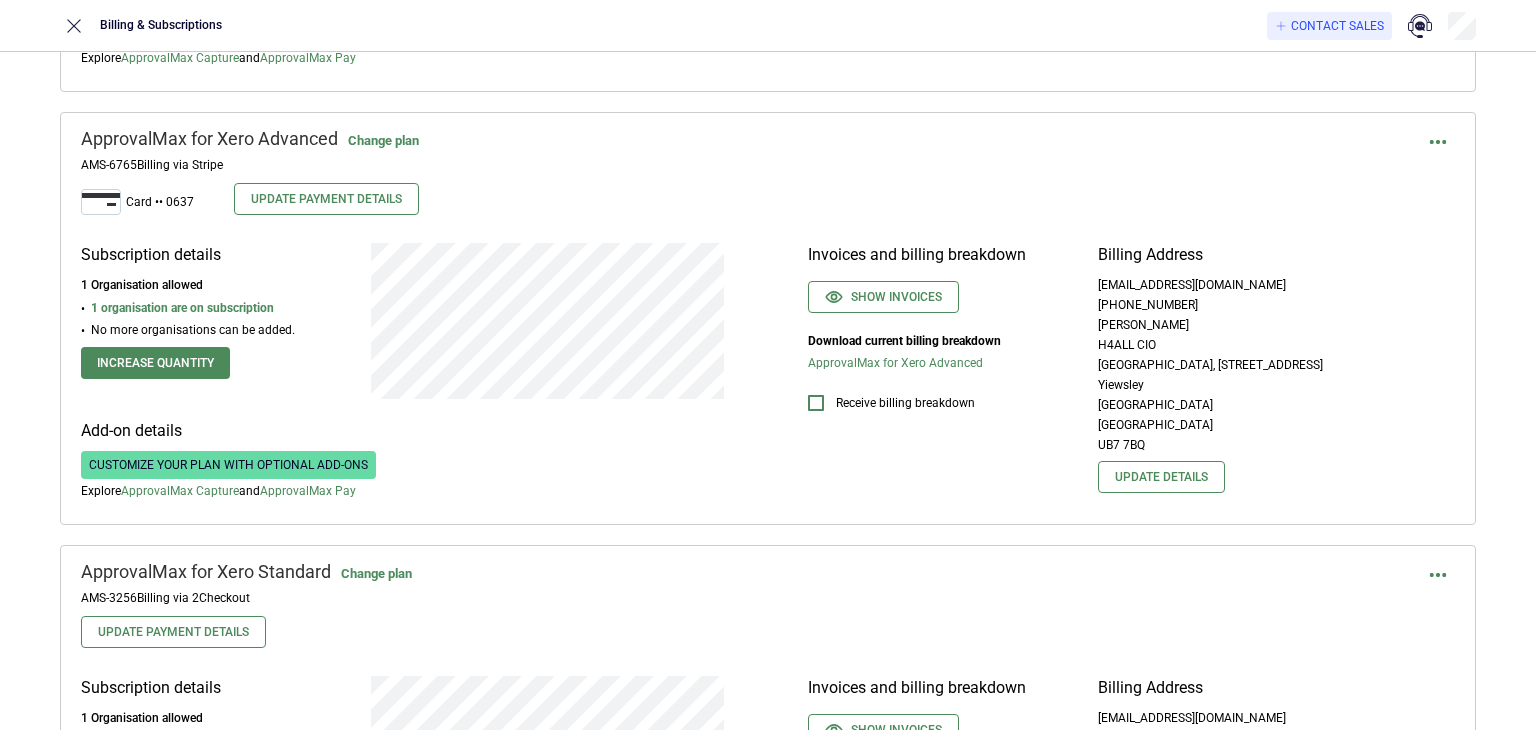 scroll, scrollTop: 764, scrollLeft: 0, axis: vertical 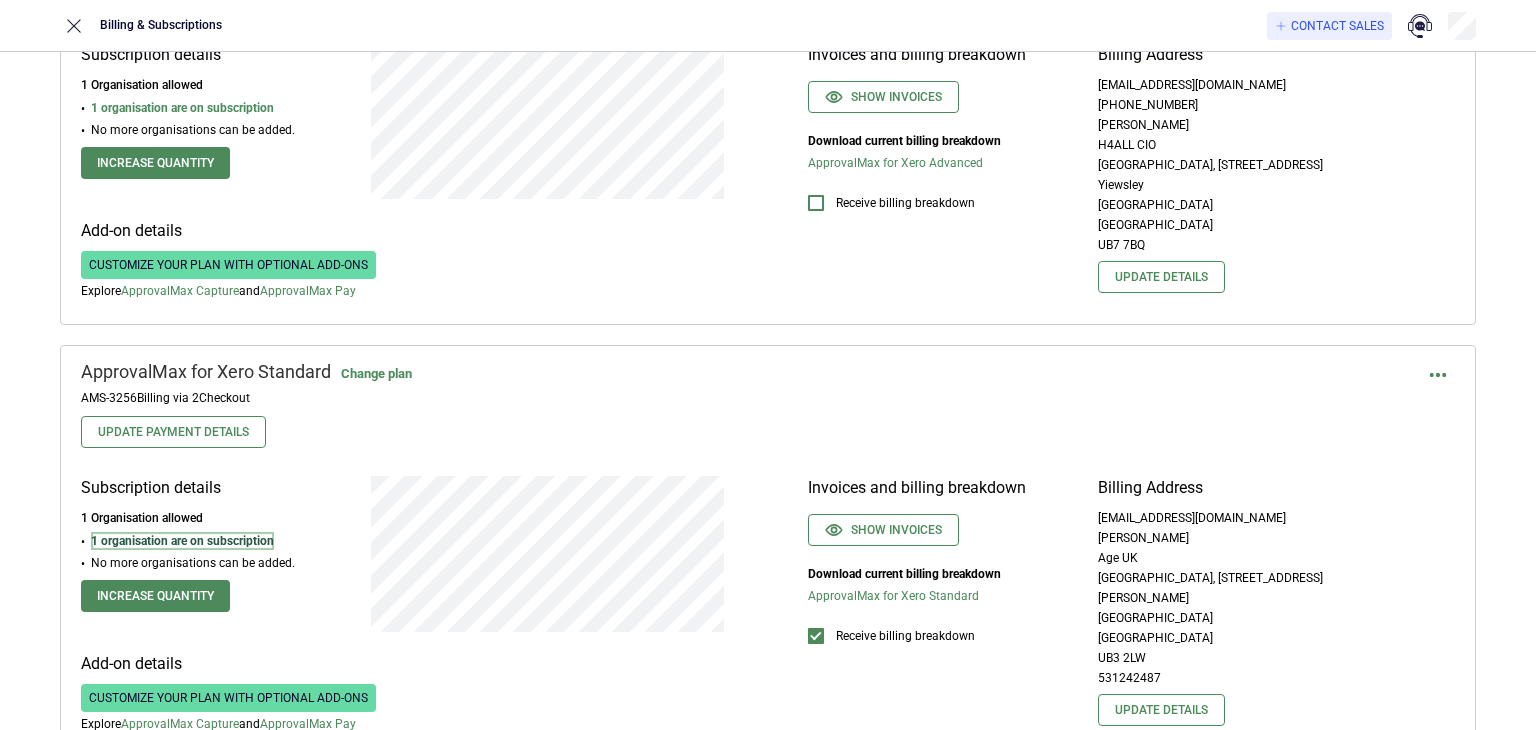 click on "1 organisation are on subscription" at bounding box center (182, 541) 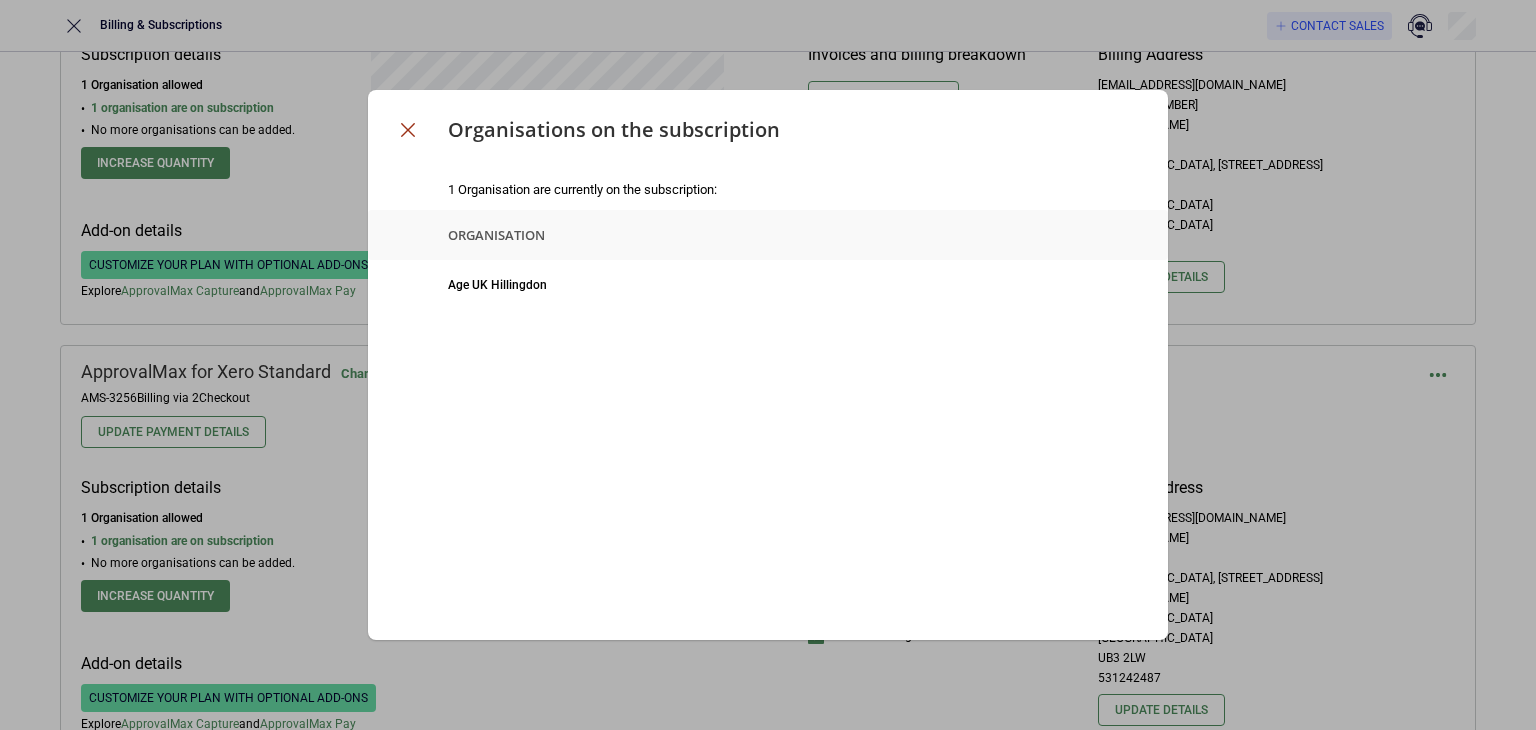 click 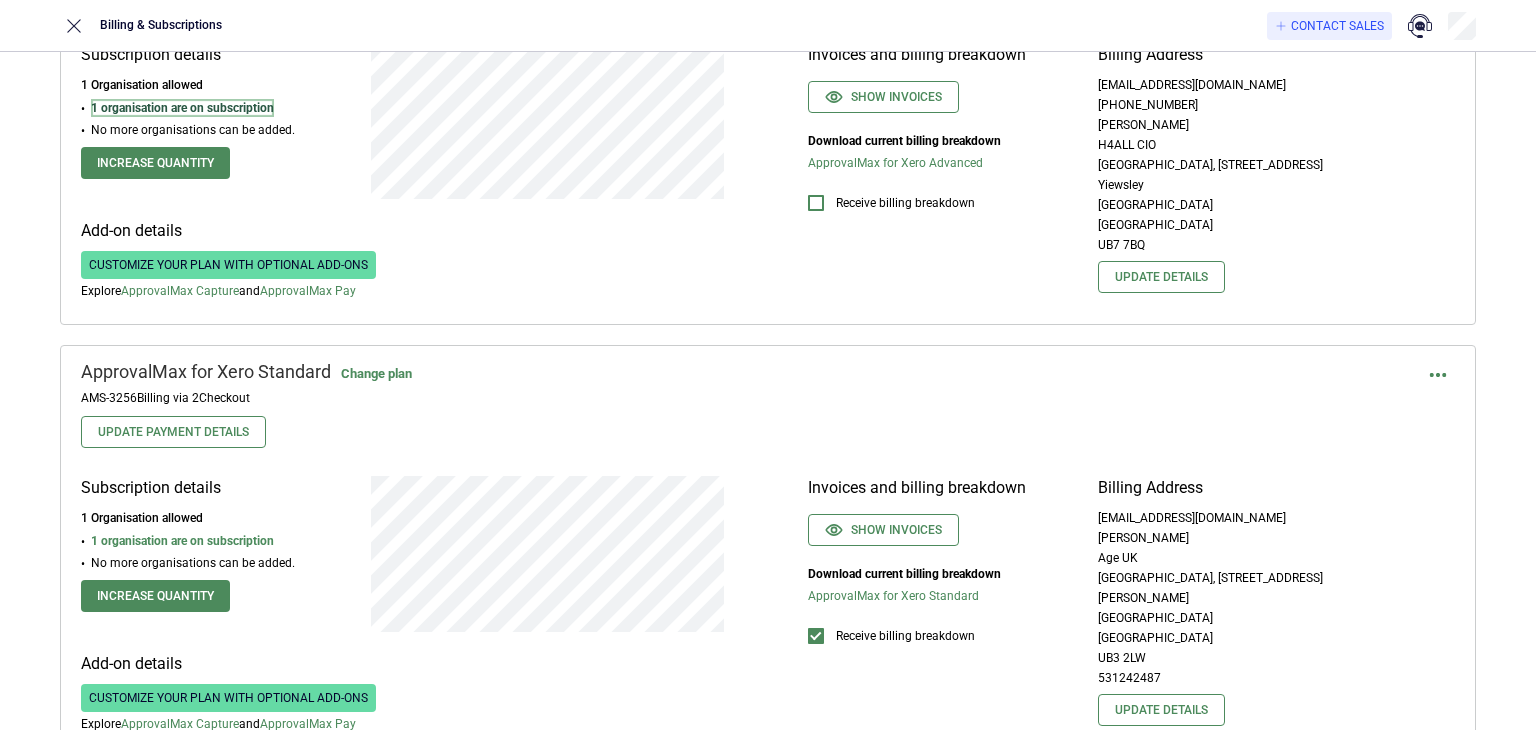click on "1 organisation are on subscription" at bounding box center [182, 108] 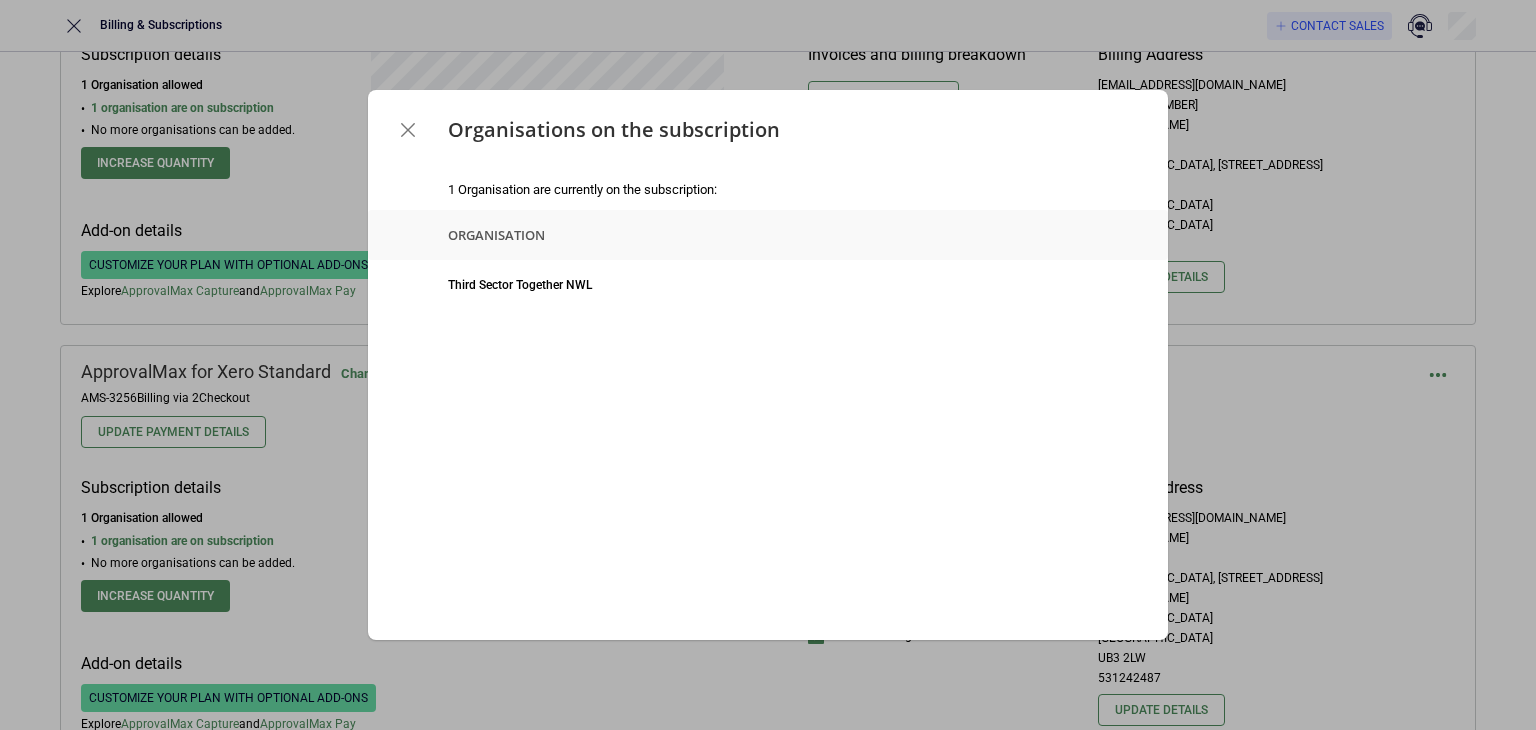click at bounding box center [408, 130] 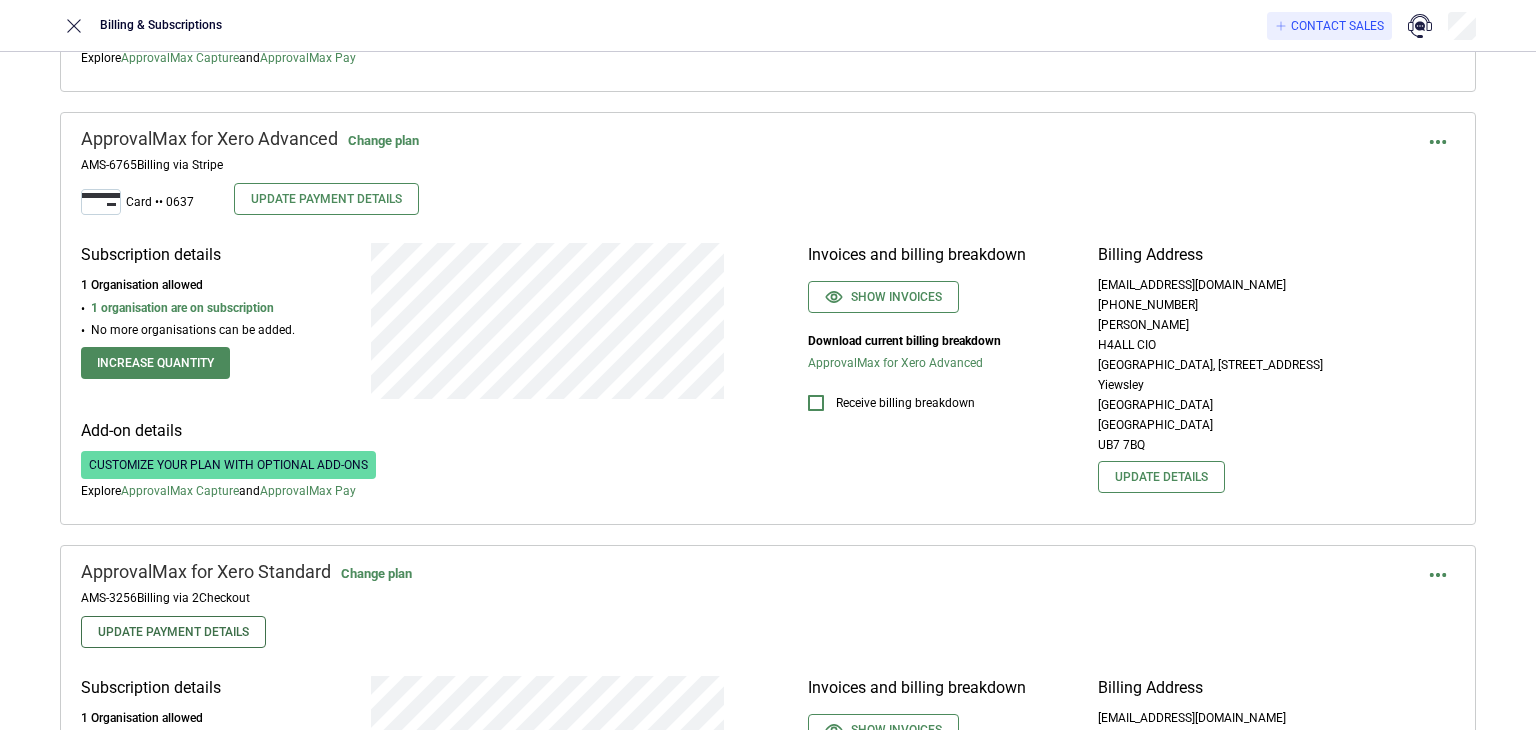 scroll, scrollTop: 864, scrollLeft: 0, axis: vertical 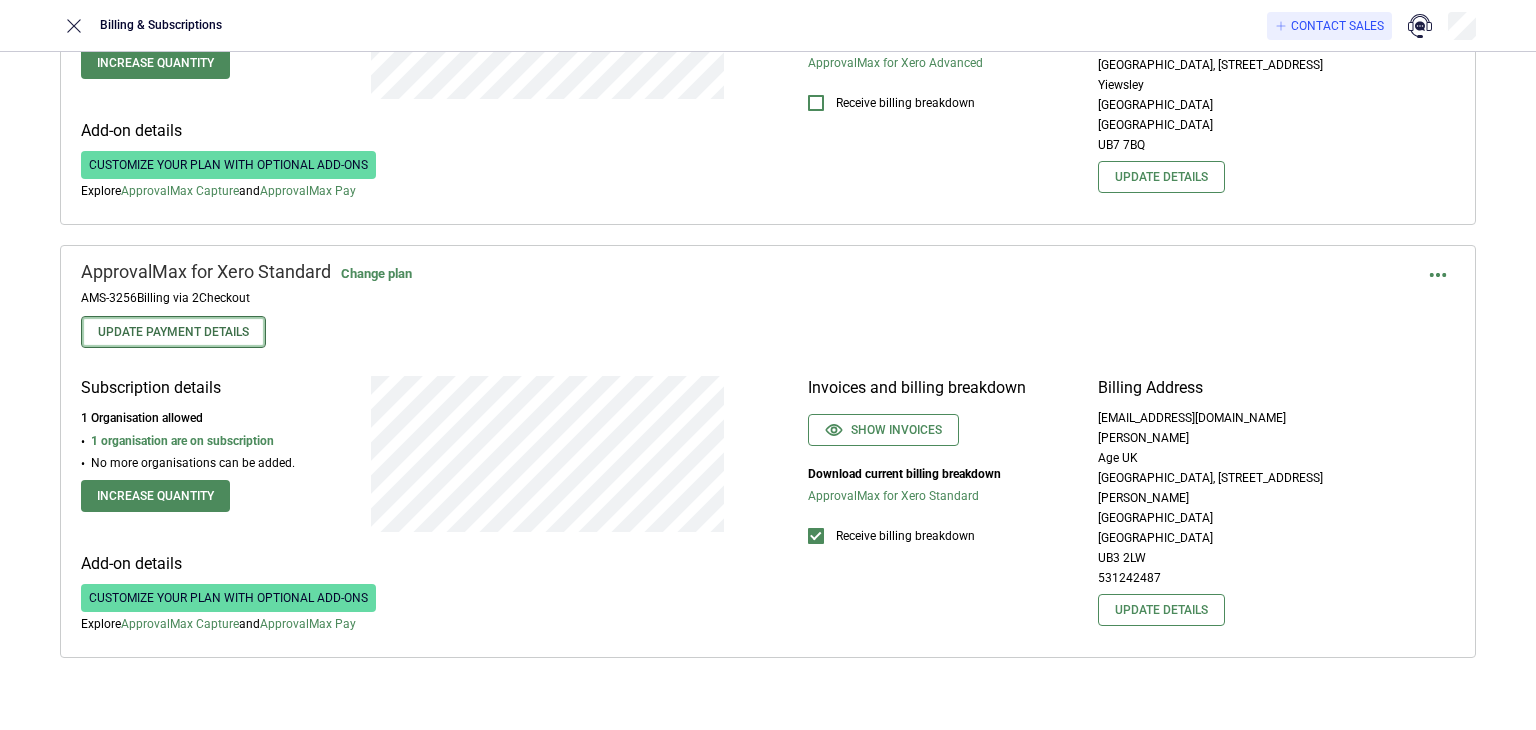click on "Update Payment Details" at bounding box center (173, 332) 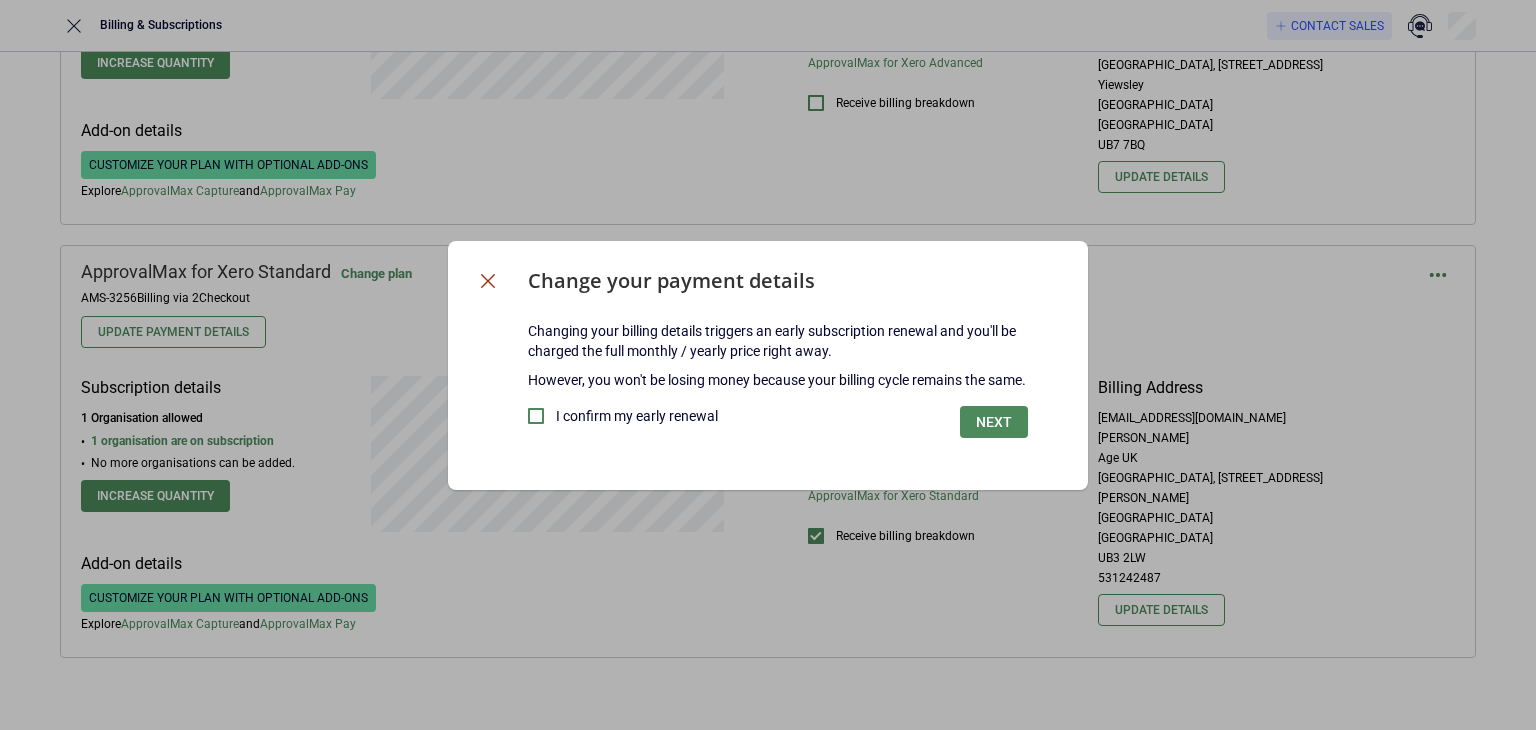 click 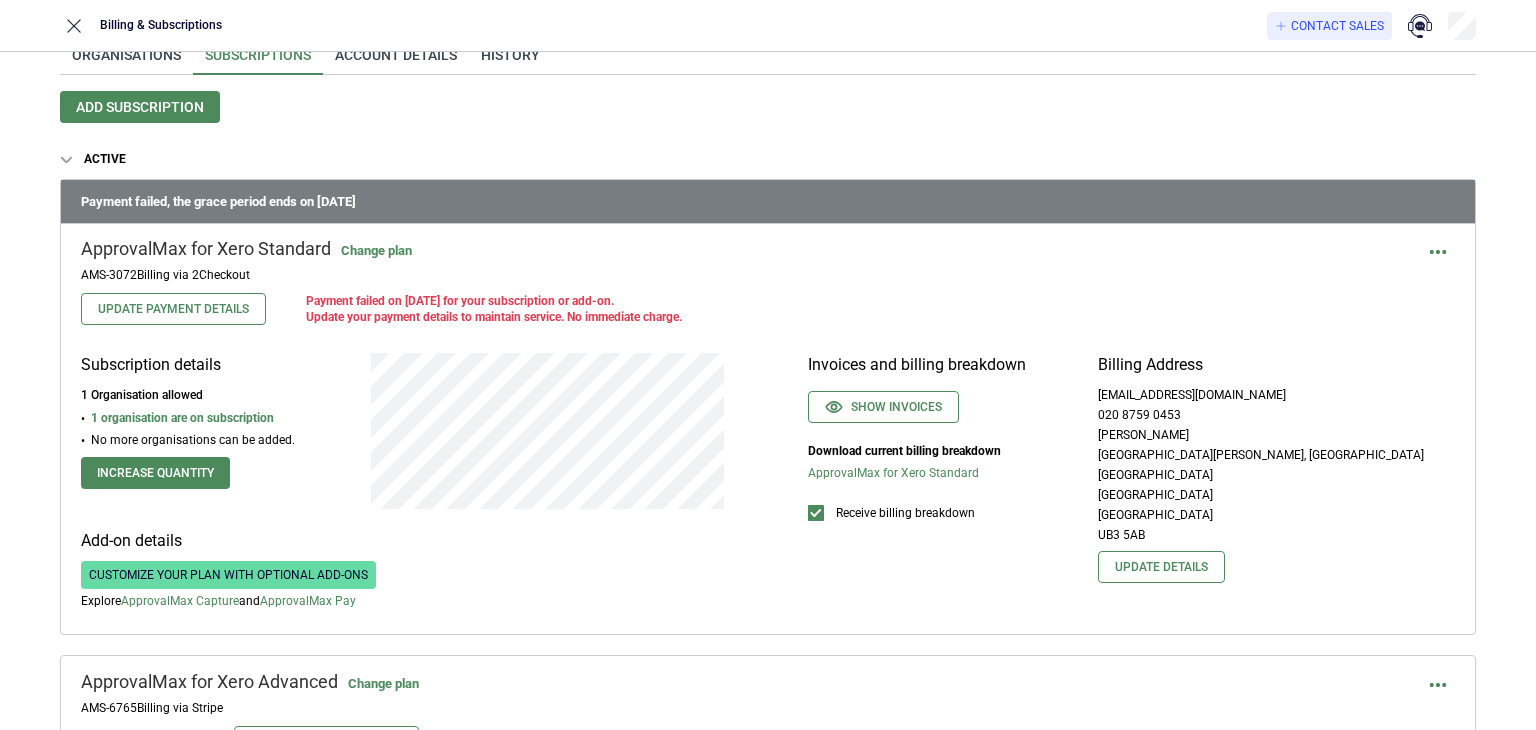 scroll, scrollTop: 0, scrollLeft: 0, axis: both 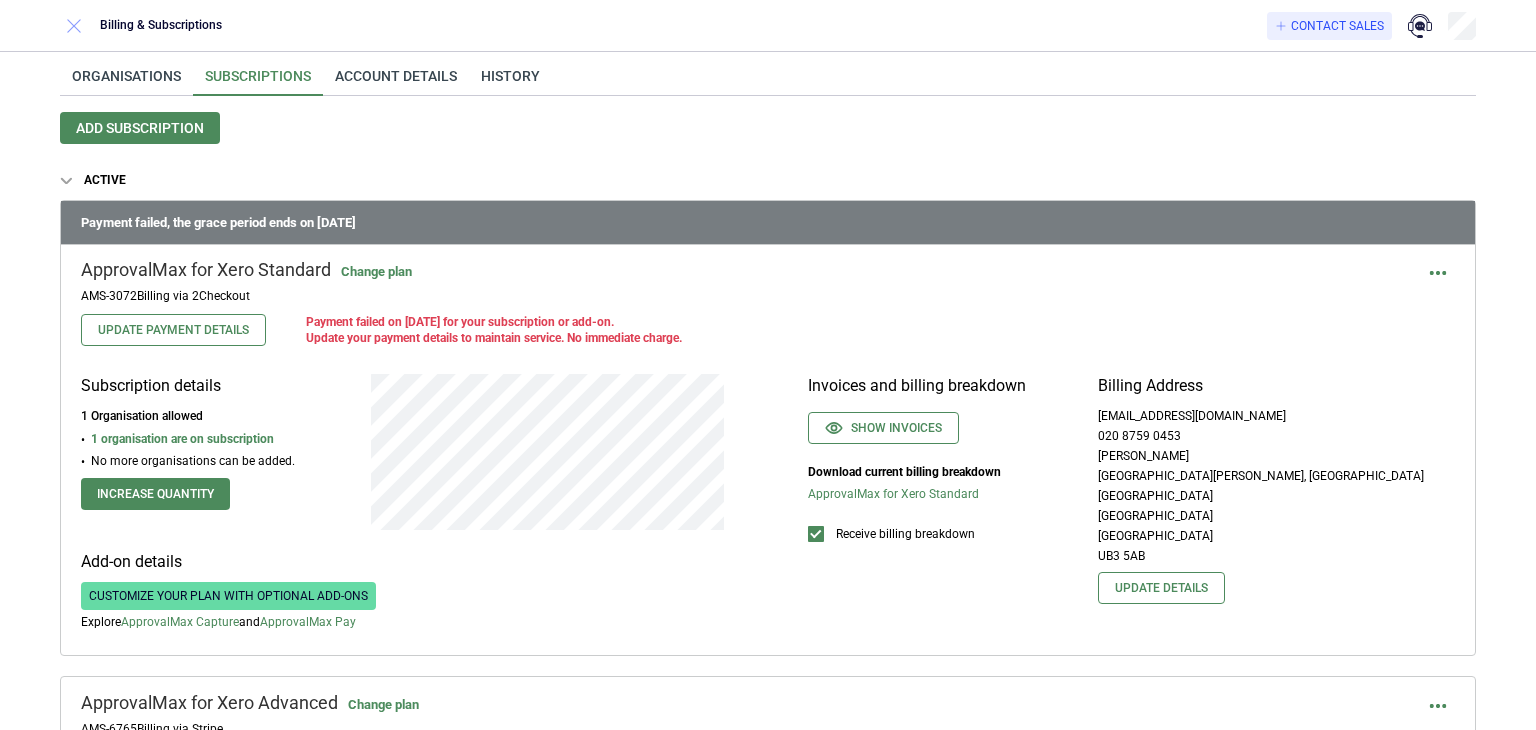 click 